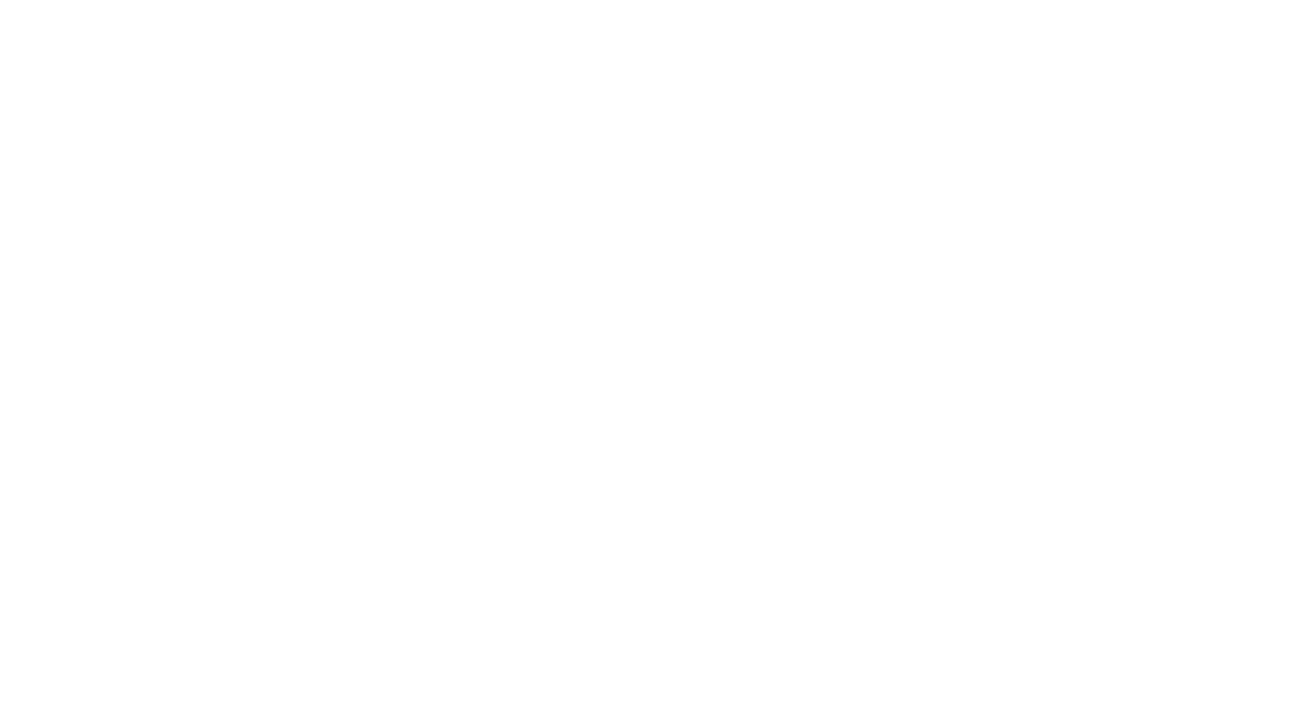 scroll, scrollTop: 0, scrollLeft: 0, axis: both 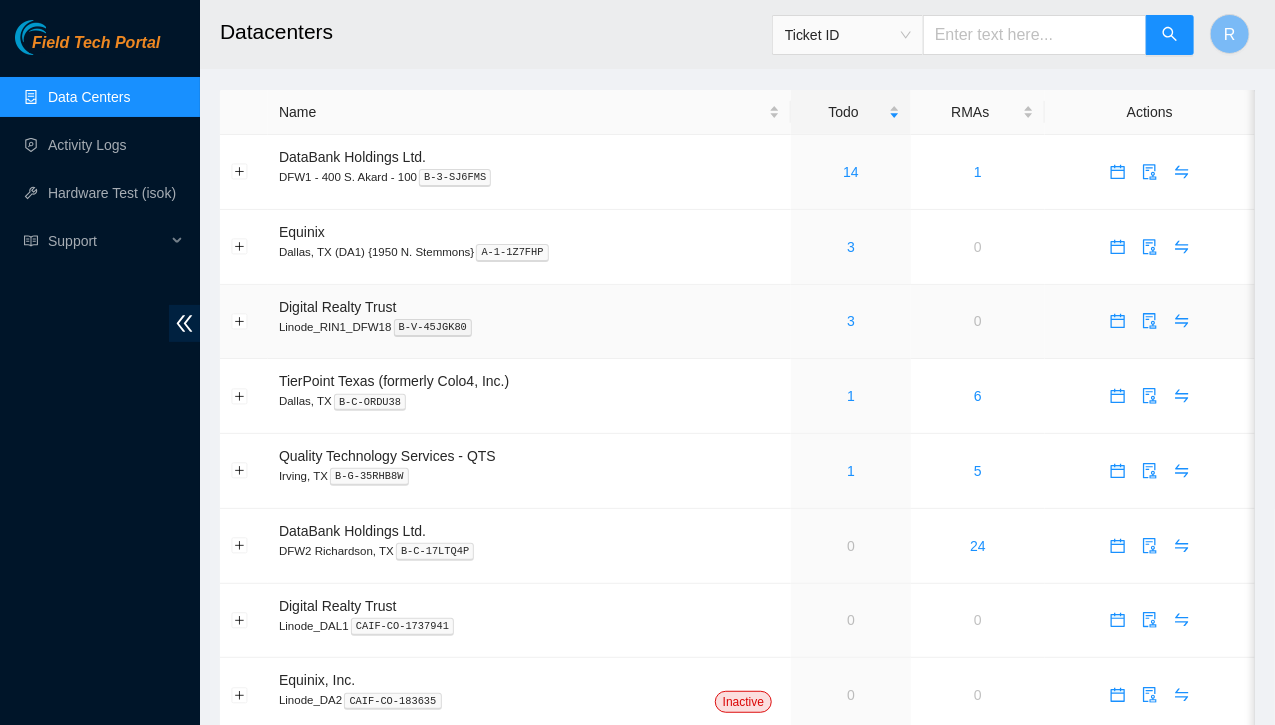 click on "3" at bounding box center (851, 321) 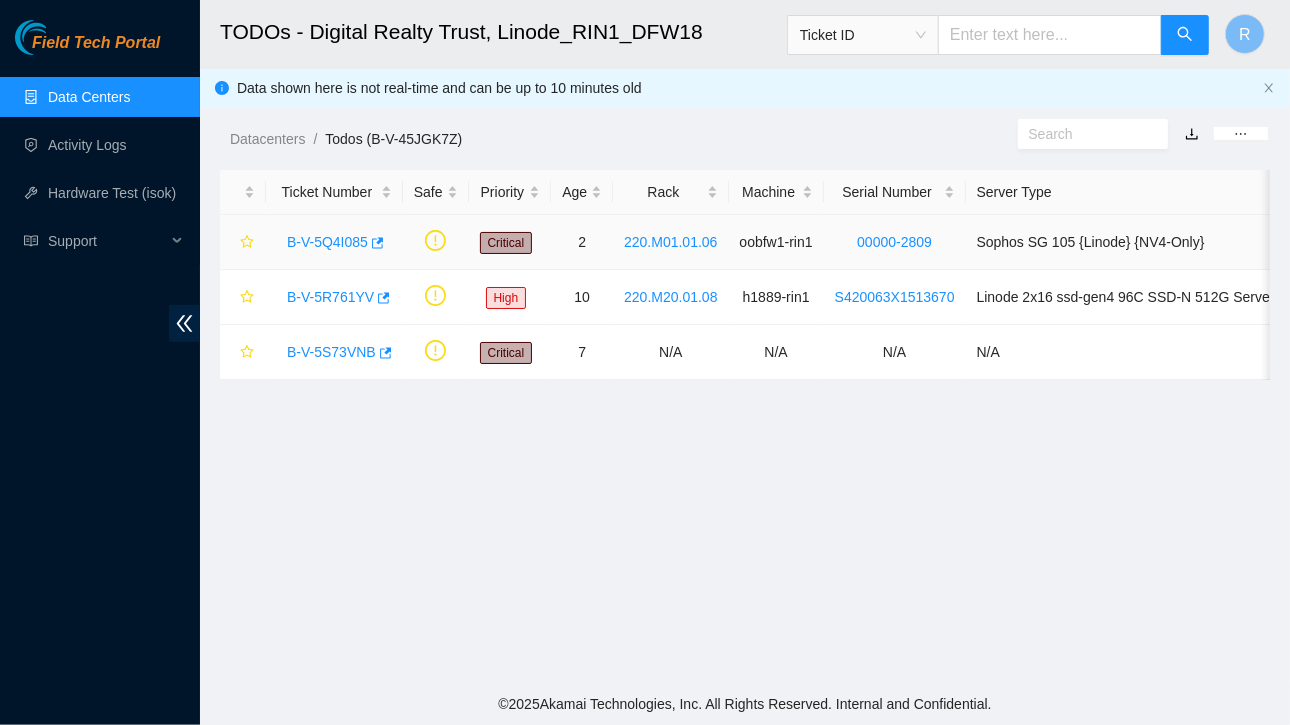 click on "B-V-5Q4I085" at bounding box center (327, 242) 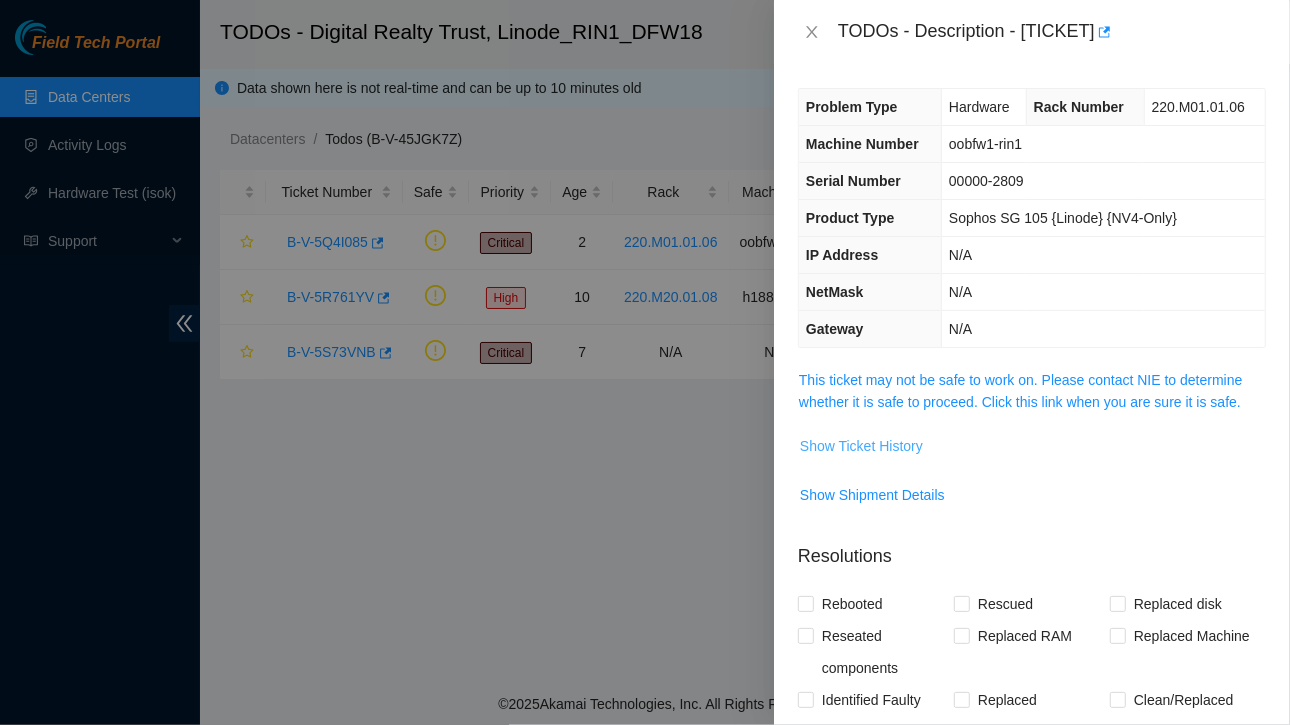 click on "Show Ticket History" at bounding box center [861, 446] 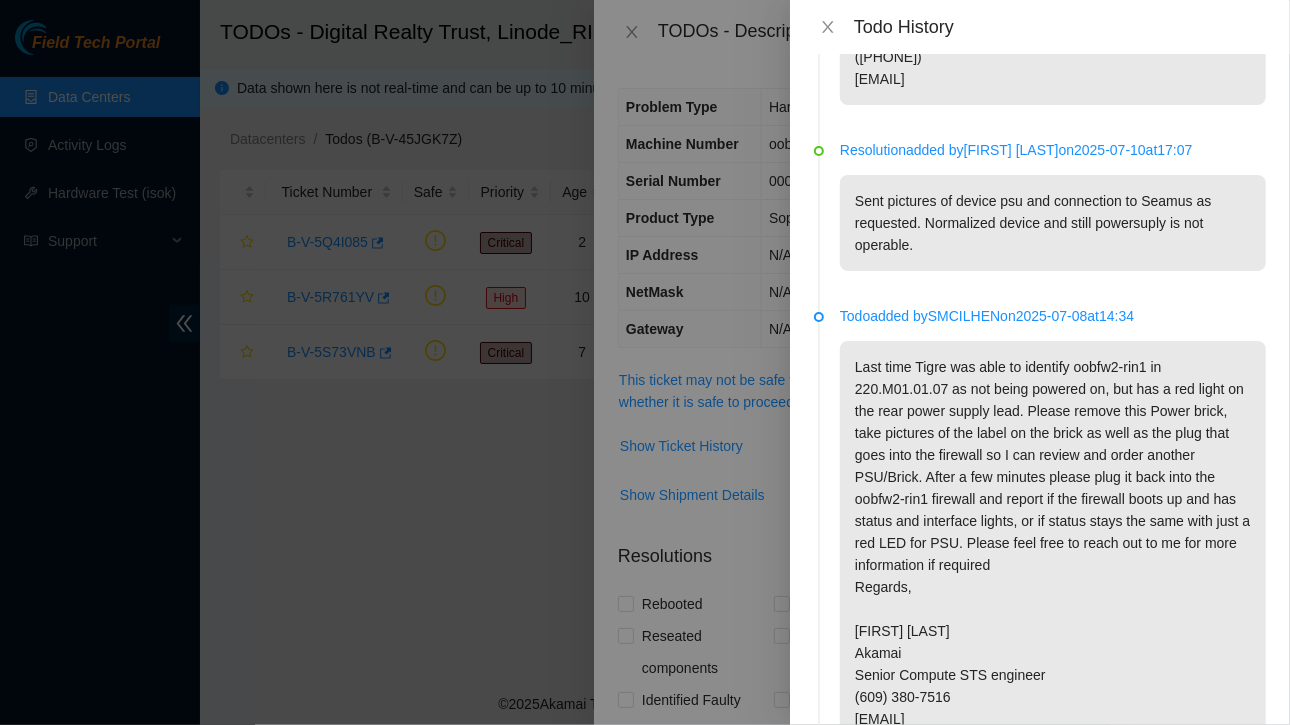 scroll, scrollTop: 308, scrollLeft: 0, axis: vertical 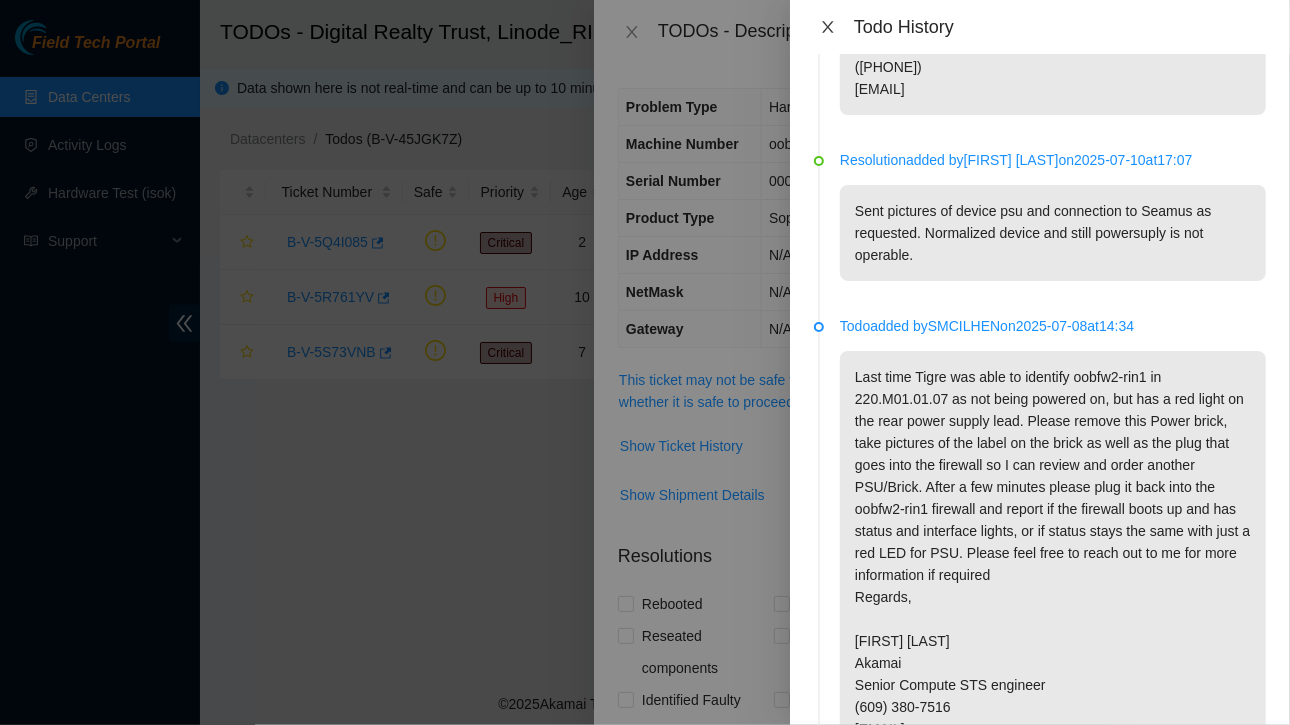 click 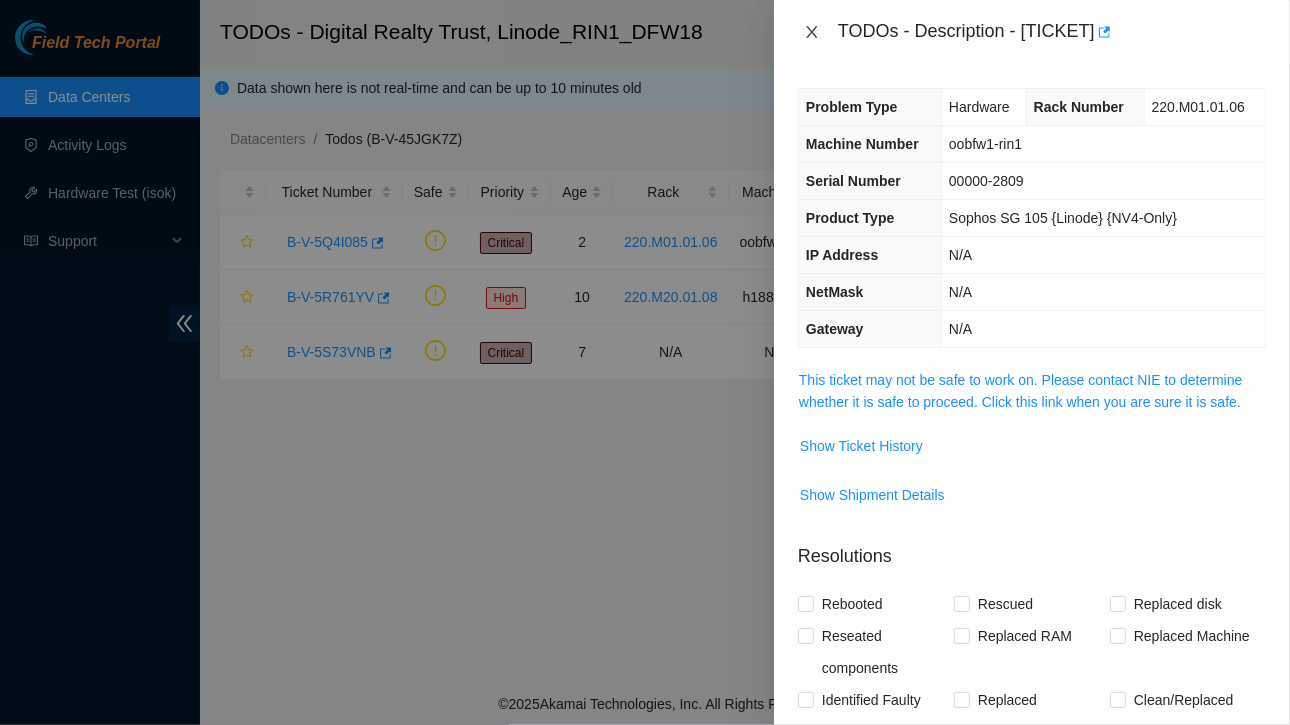 click 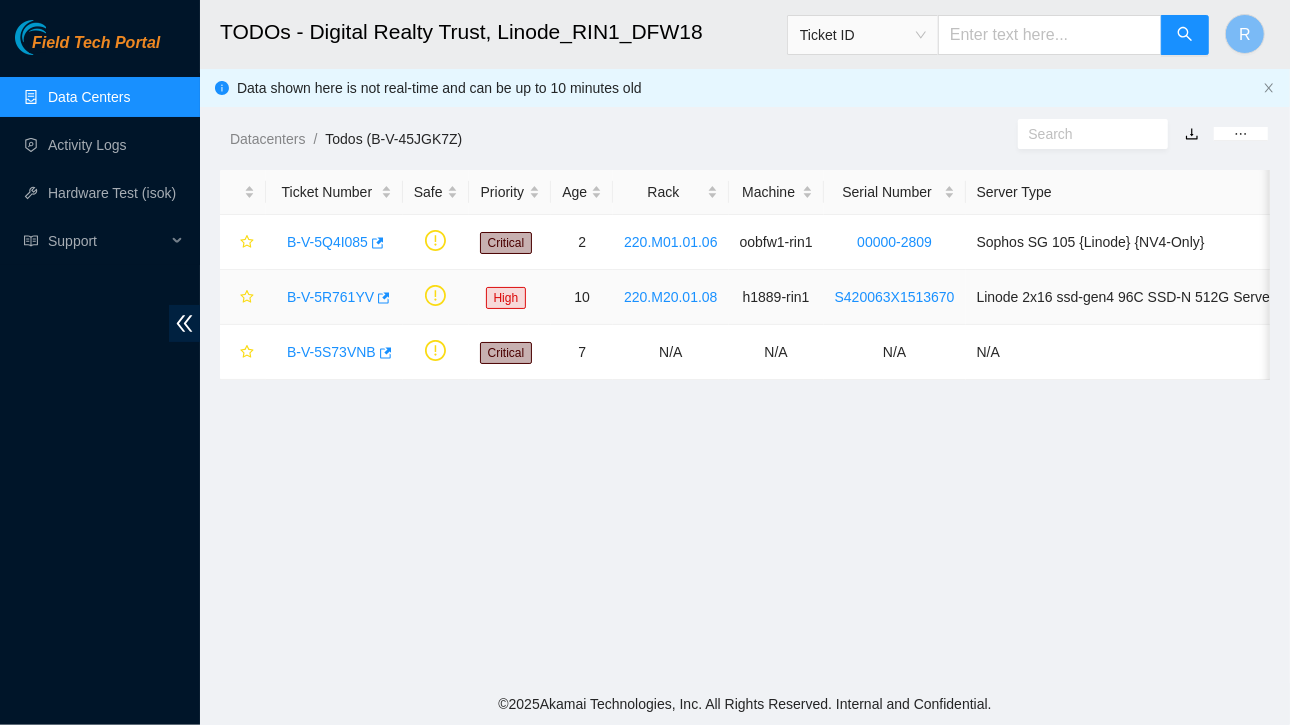 click on "B-V-5R761YV" at bounding box center [330, 297] 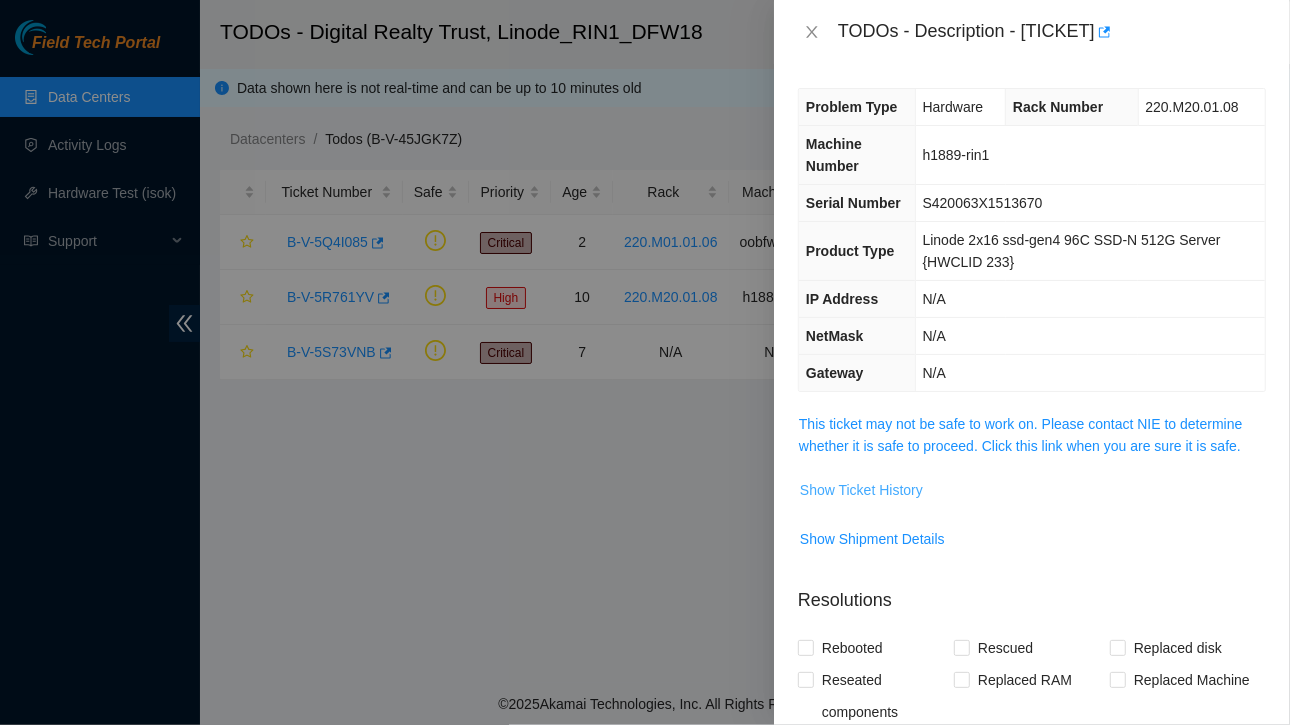 click on "Show Ticket History" at bounding box center (861, 490) 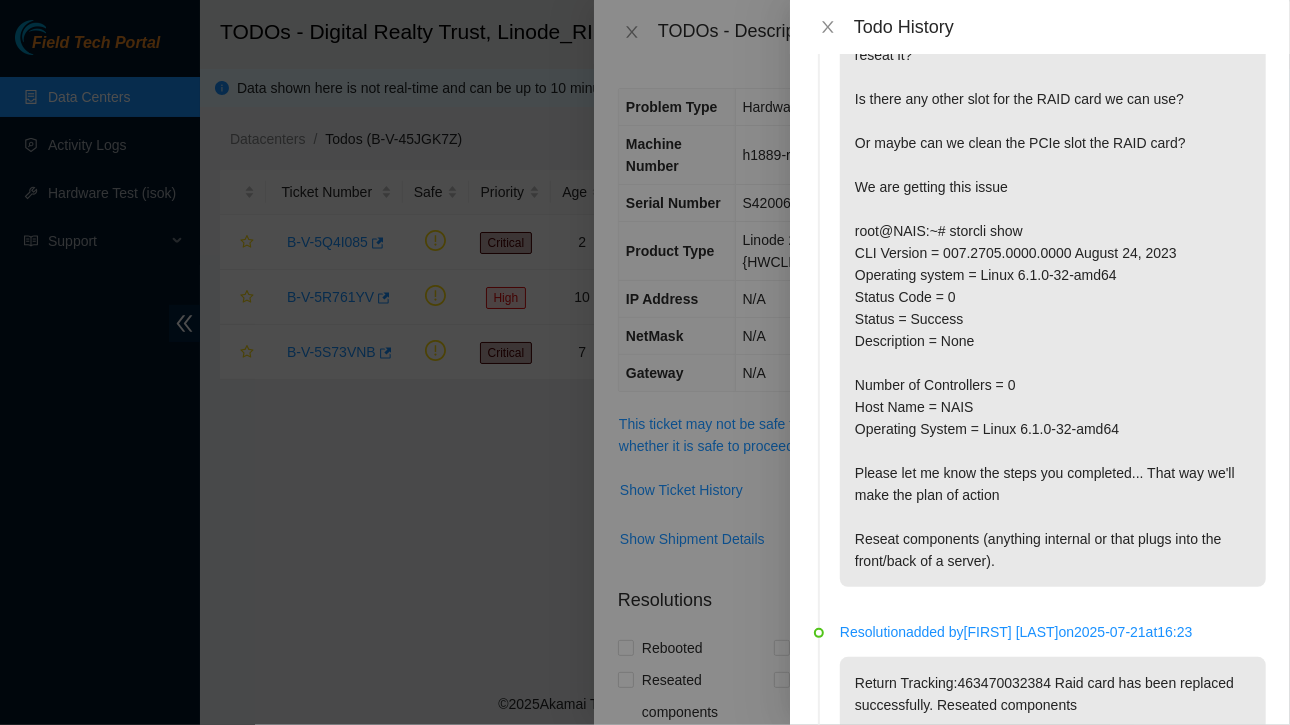 scroll, scrollTop: 254, scrollLeft: 0, axis: vertical 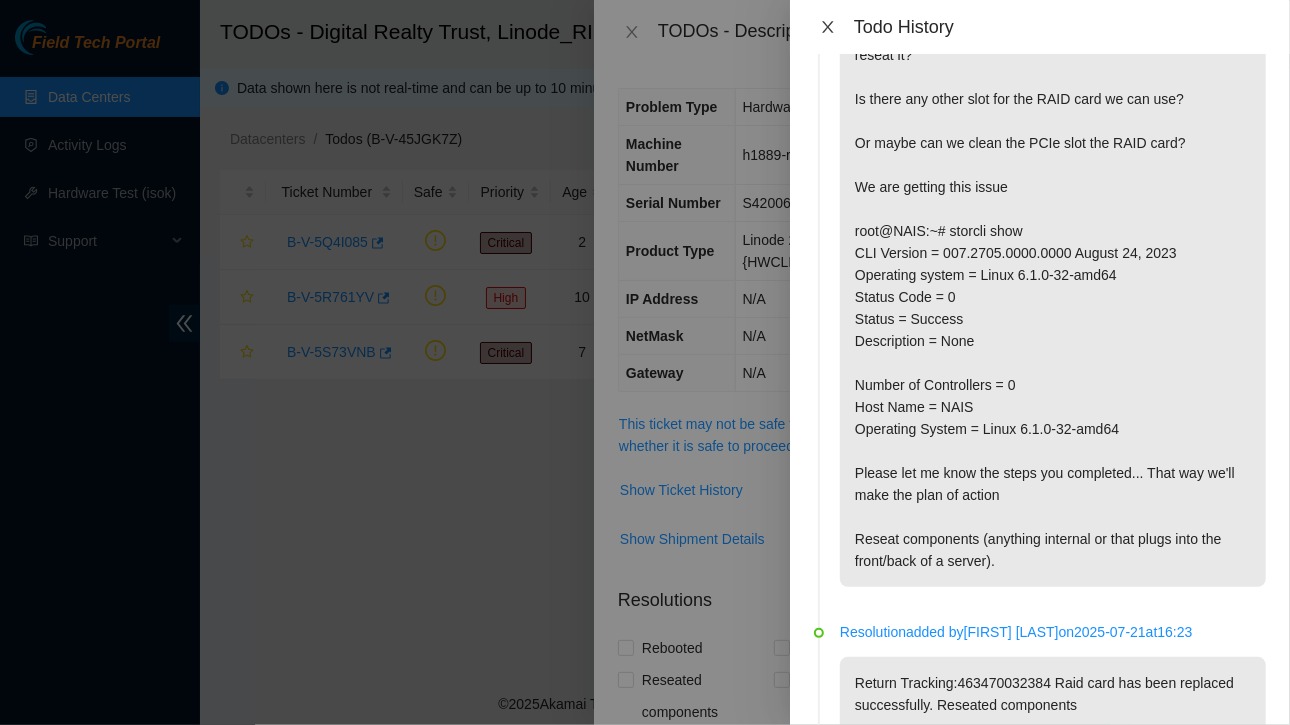 click 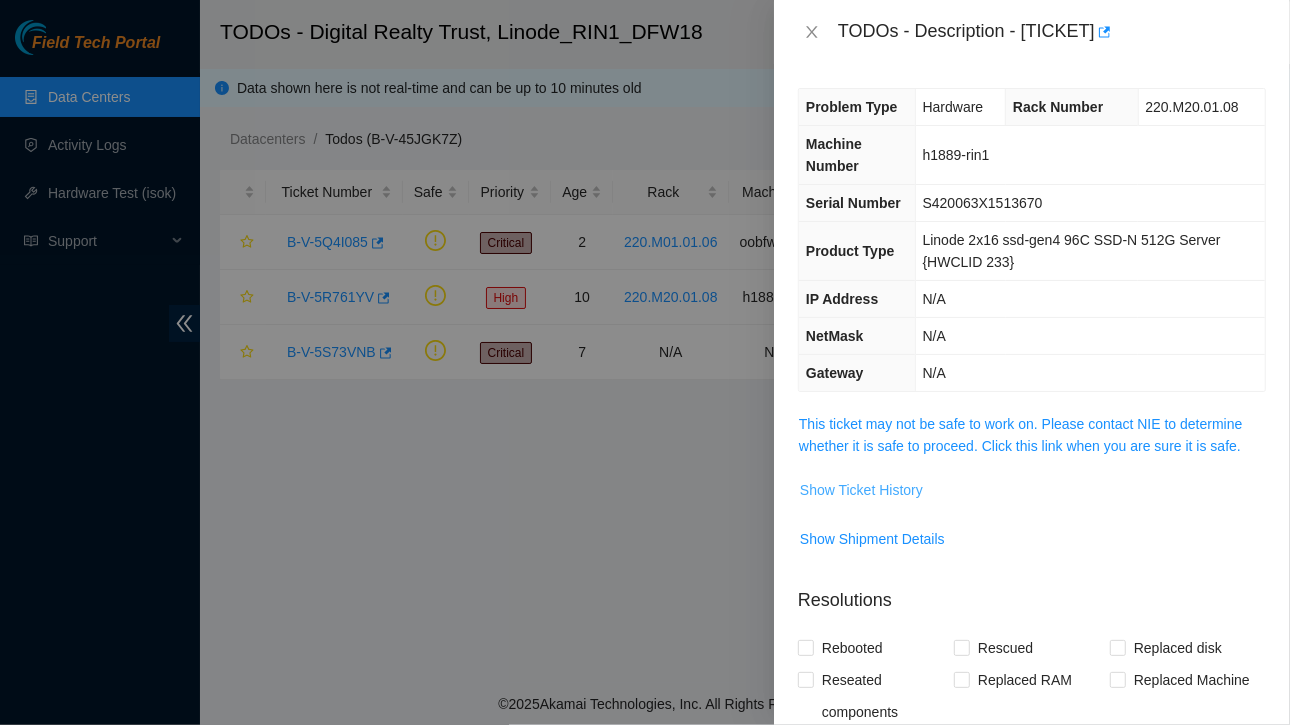 click on "Show Ticket History" at bounding box center (861, 490) 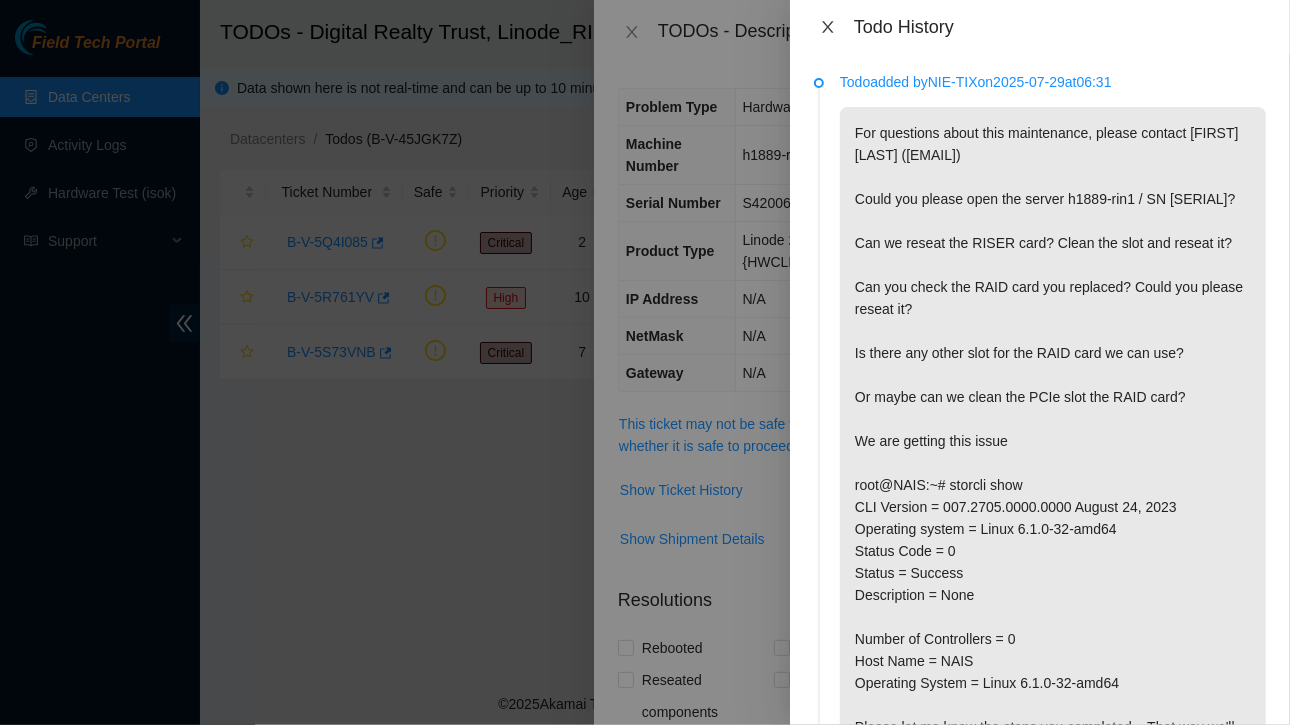 click 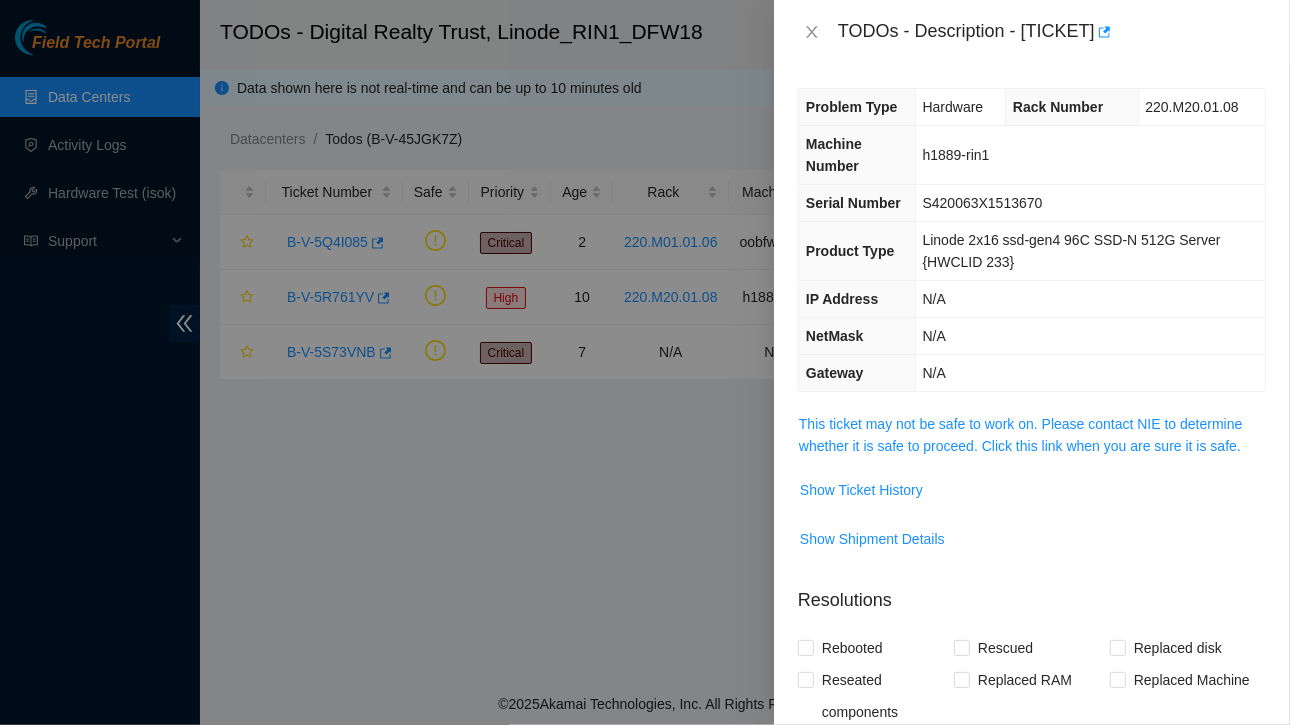 drag, startPoint x: 674, startPoint y: 344, endPoint x: 656, endPoint y: 414, distance: 72.277245 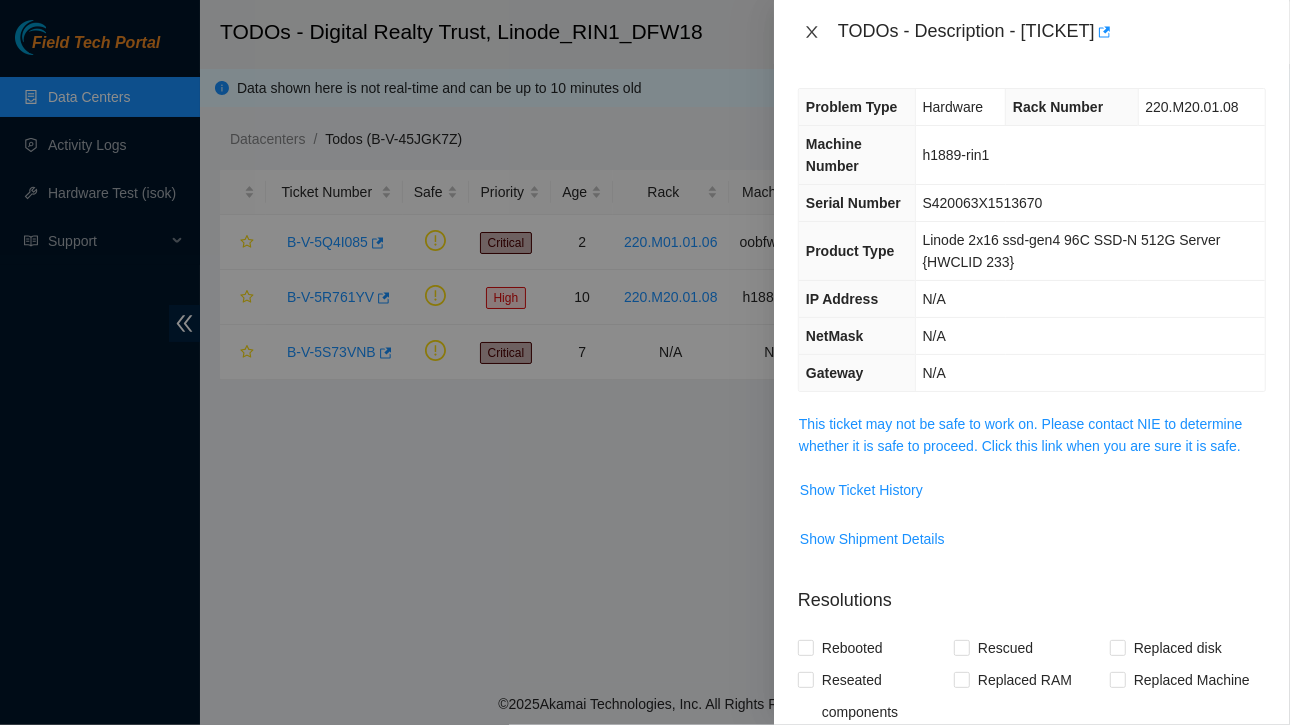 click 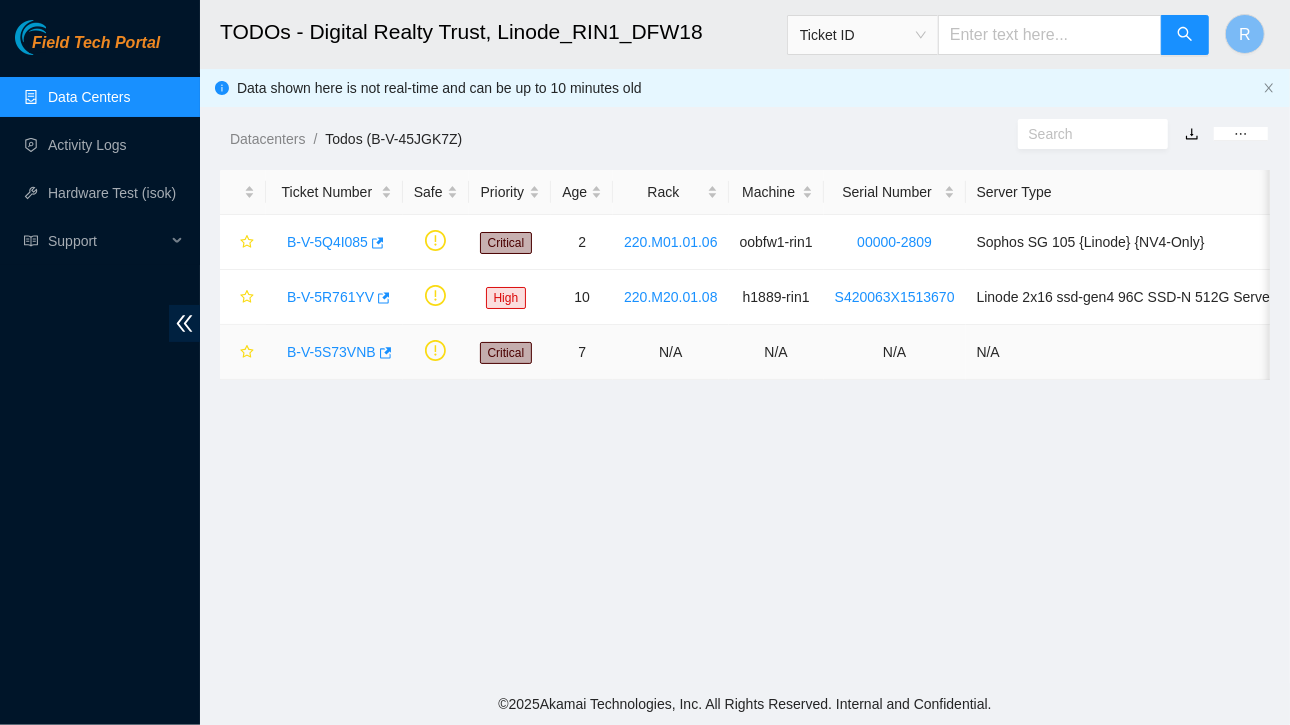 click on "B-V-5S73VNB" at bounding box center (331, 352) 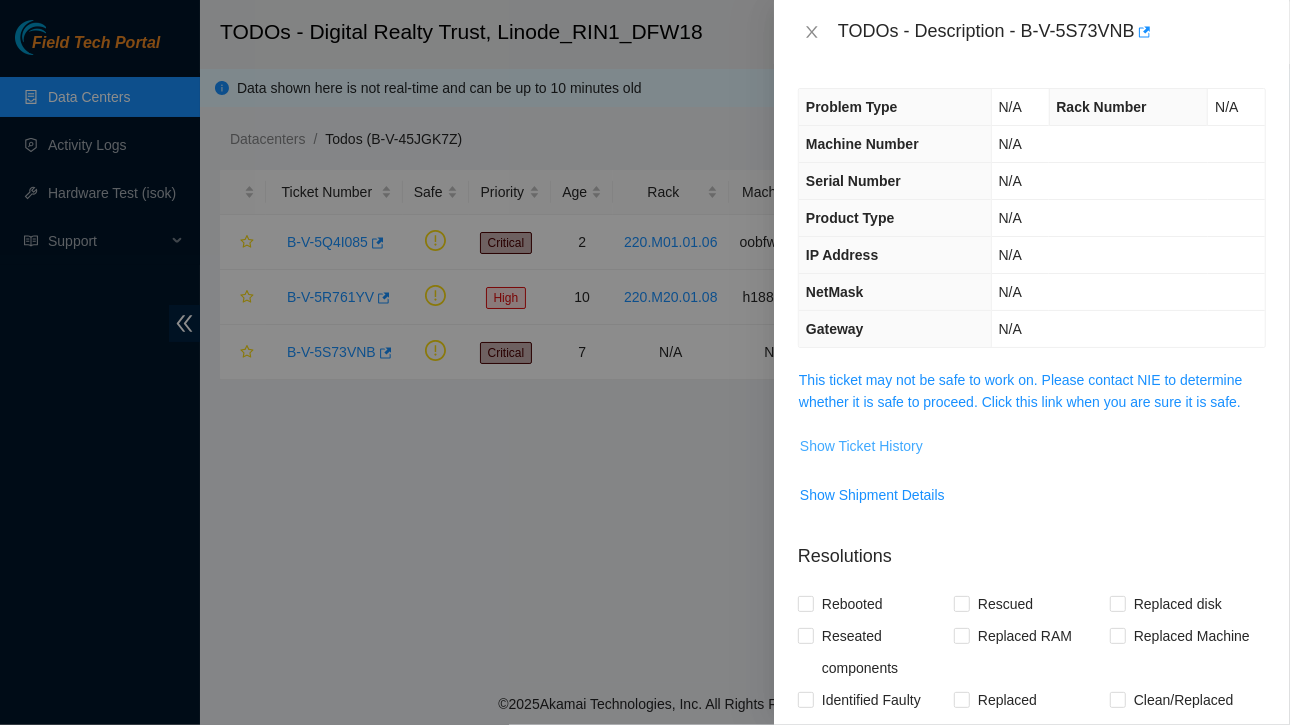 click on "Show Ticket History" at bounding box center [861, 446] 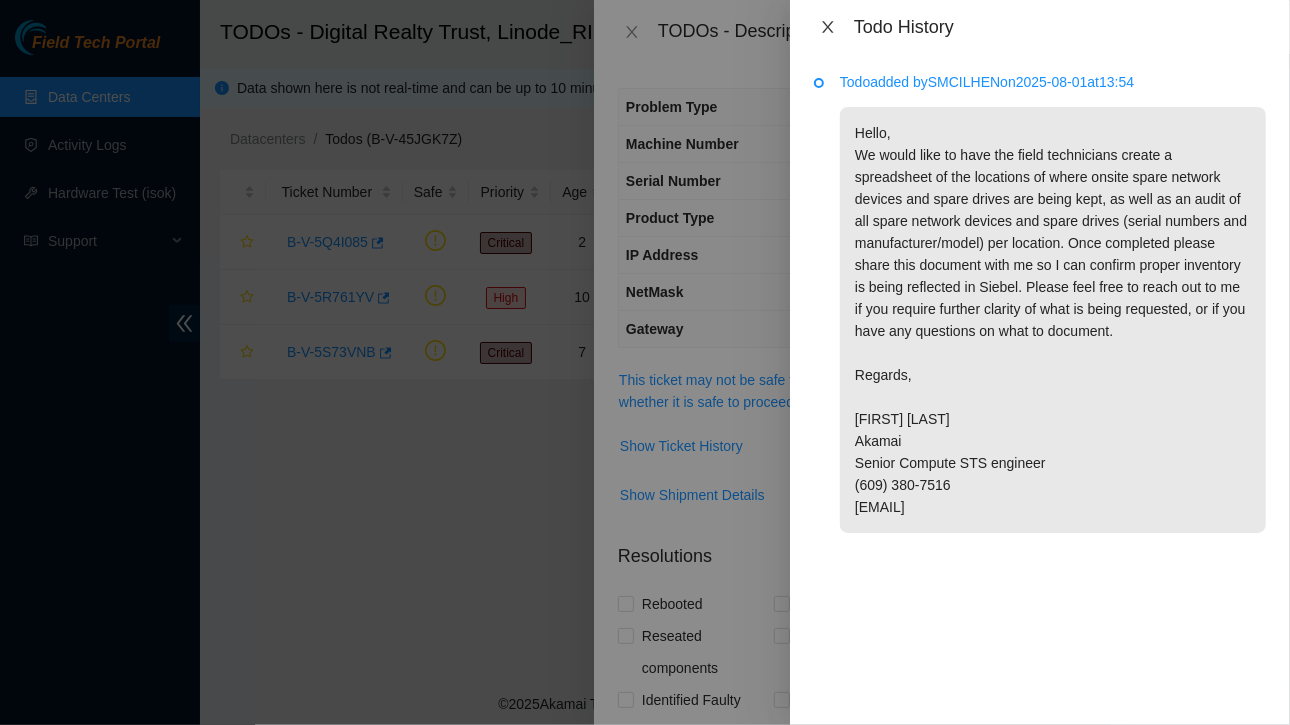 click 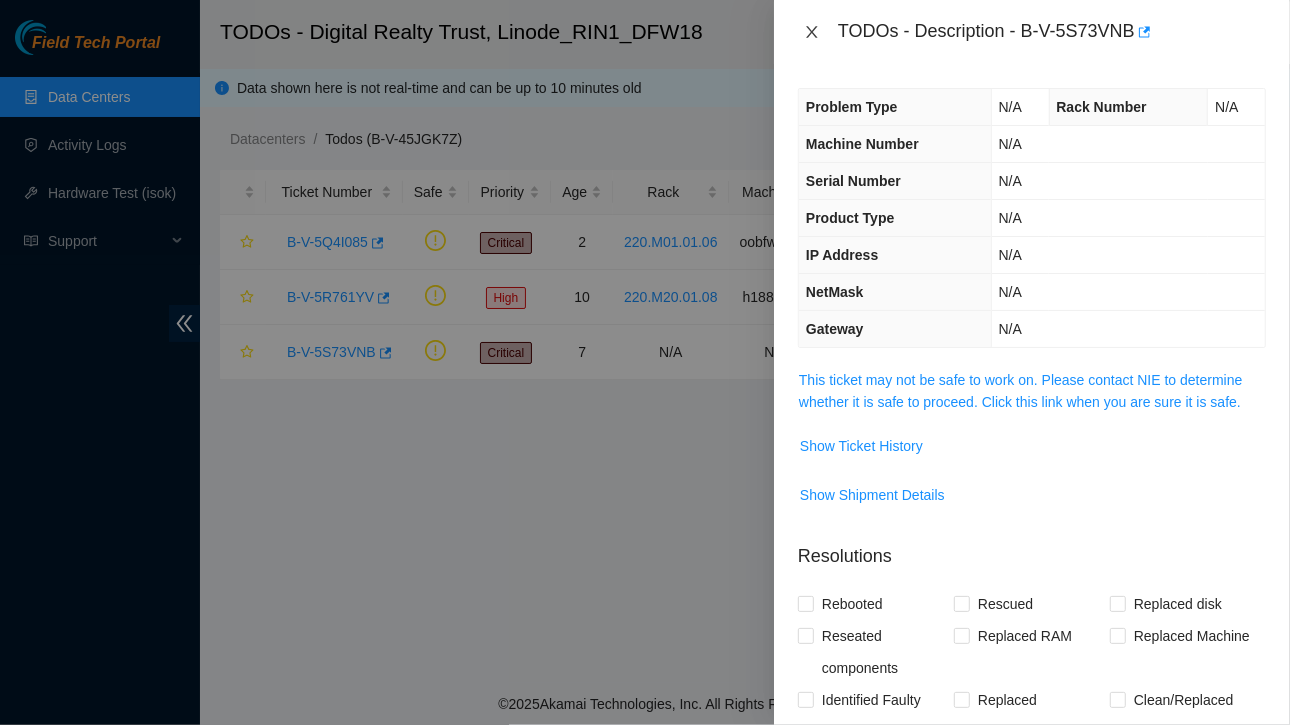 click 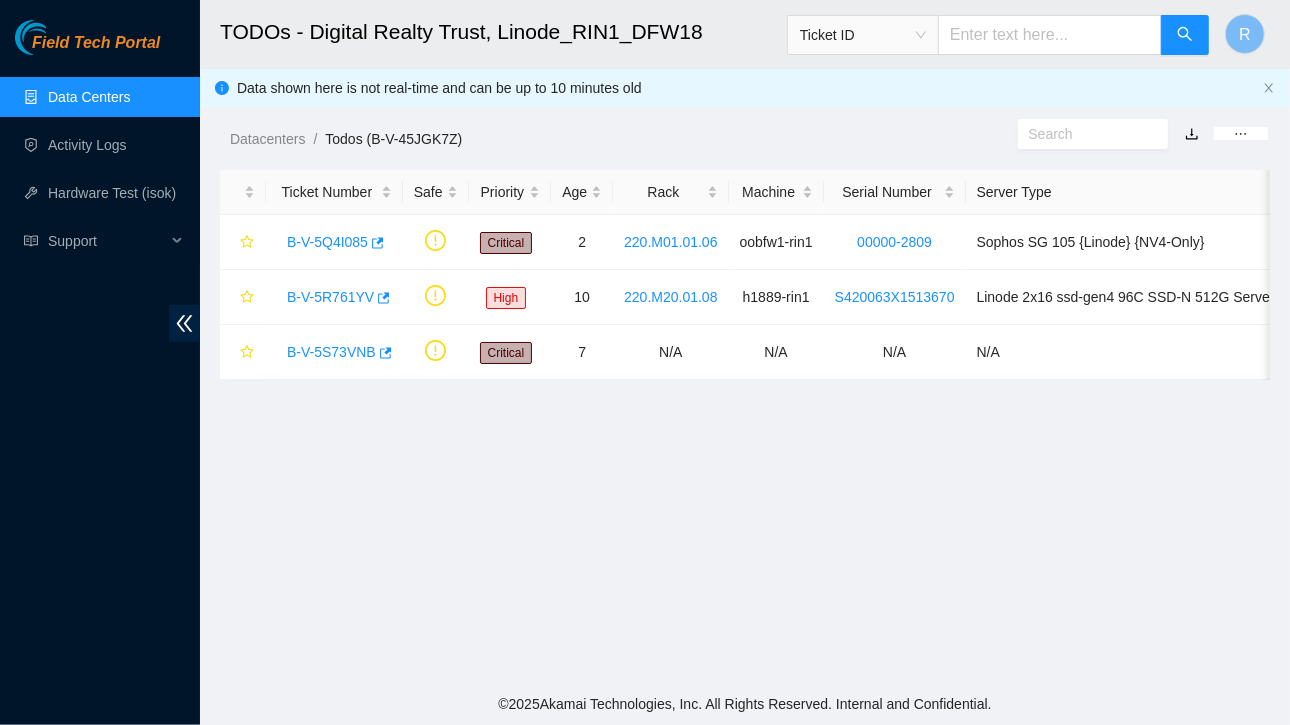 click on "Data Centers" at bounding box center (89, 97) 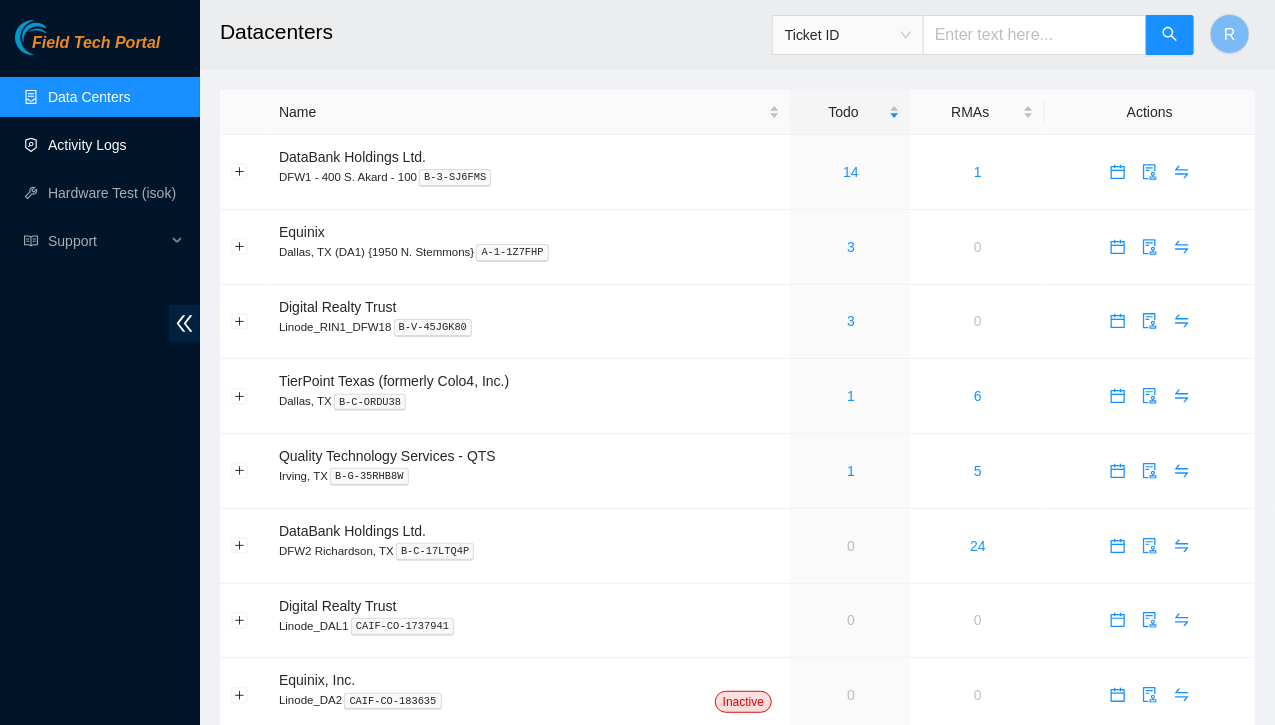 click on "Activity Logs" at bounding box center [87, 145] 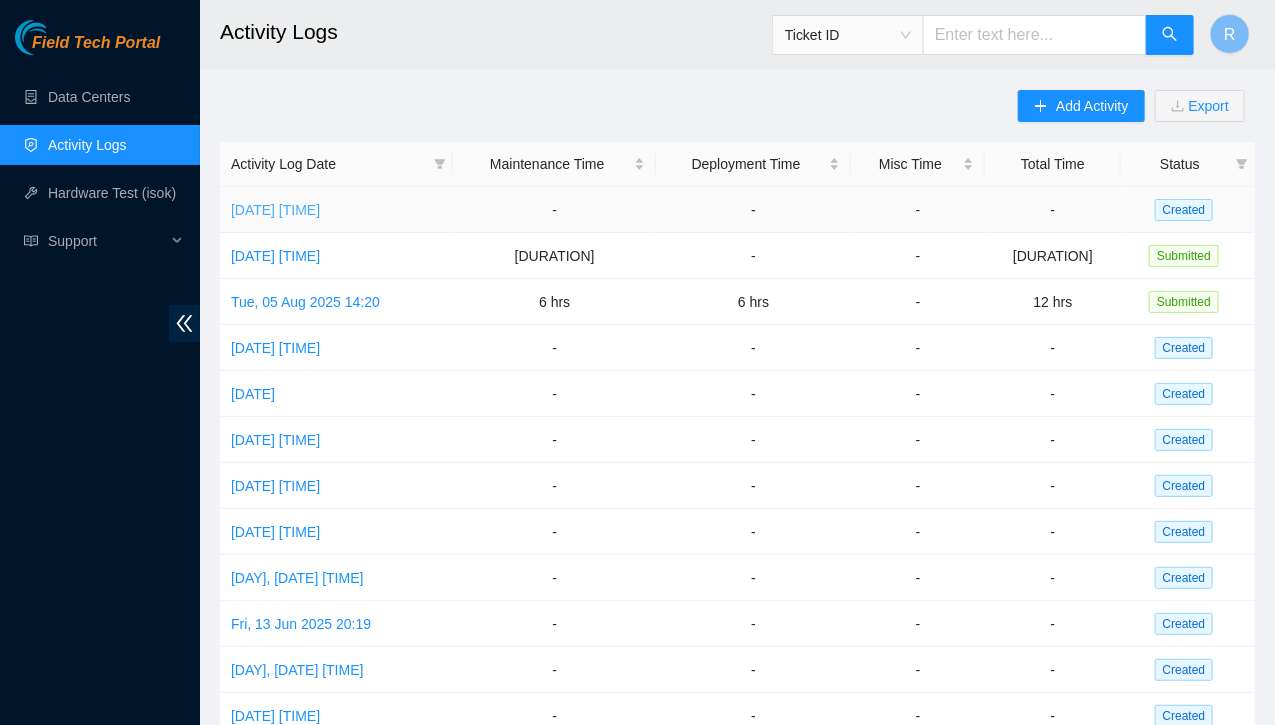 click on "[DATE] [TIME]" at bounding box center [275, 210] 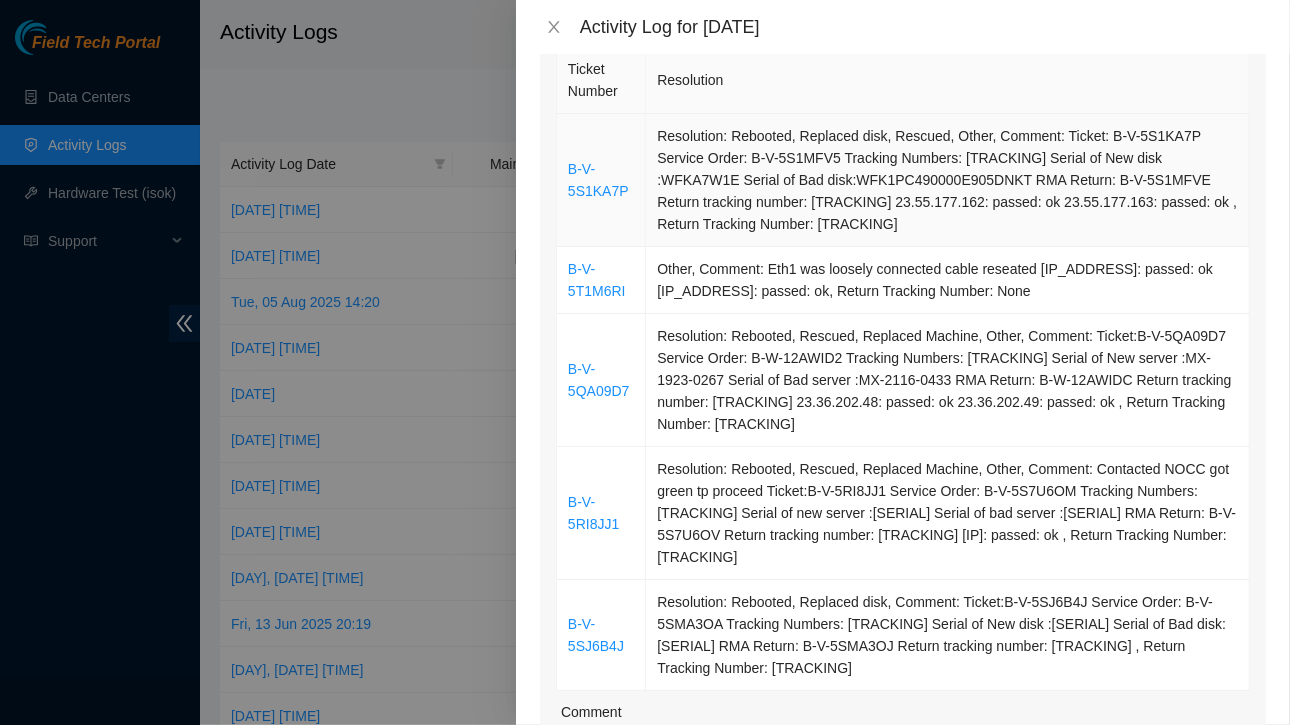 scroll, scrollTop: 240, scrollLeft: 0, axis: vertical 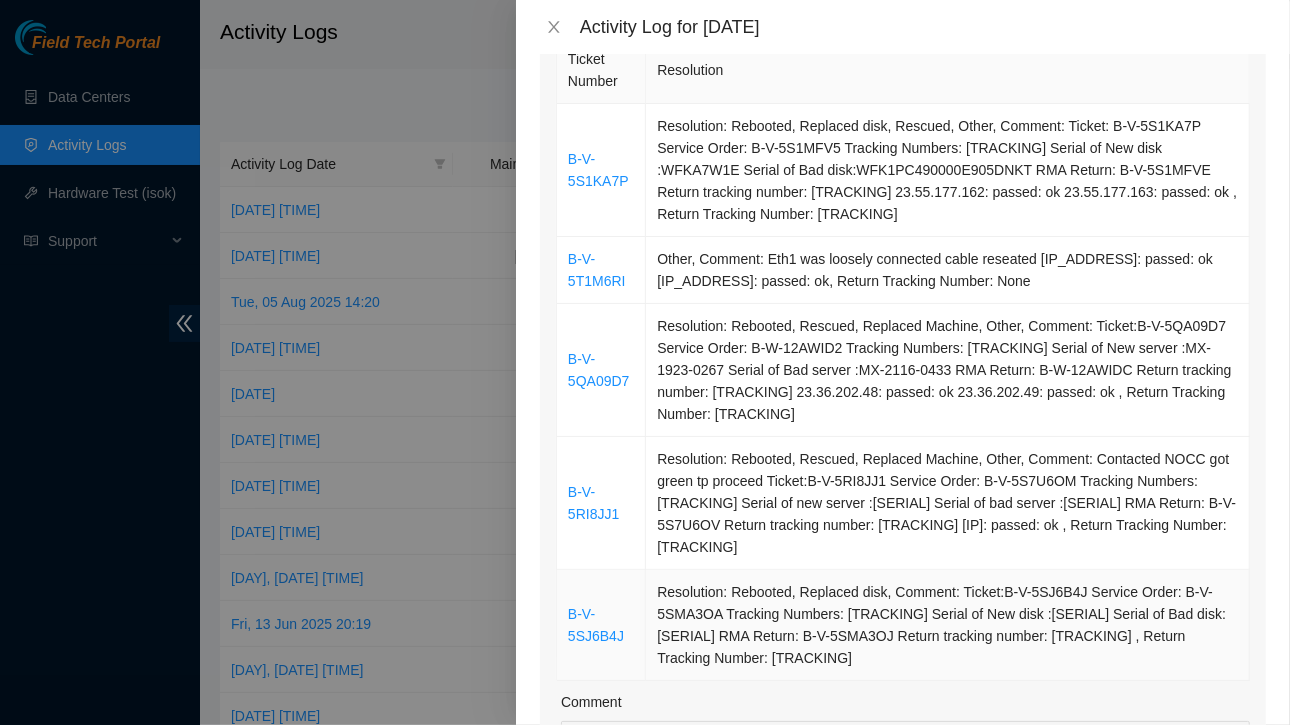 drag, startPoint x: 556, startPoint y: 100, endPoint x: 1073, endPoint y: 664, distance: 765.10455 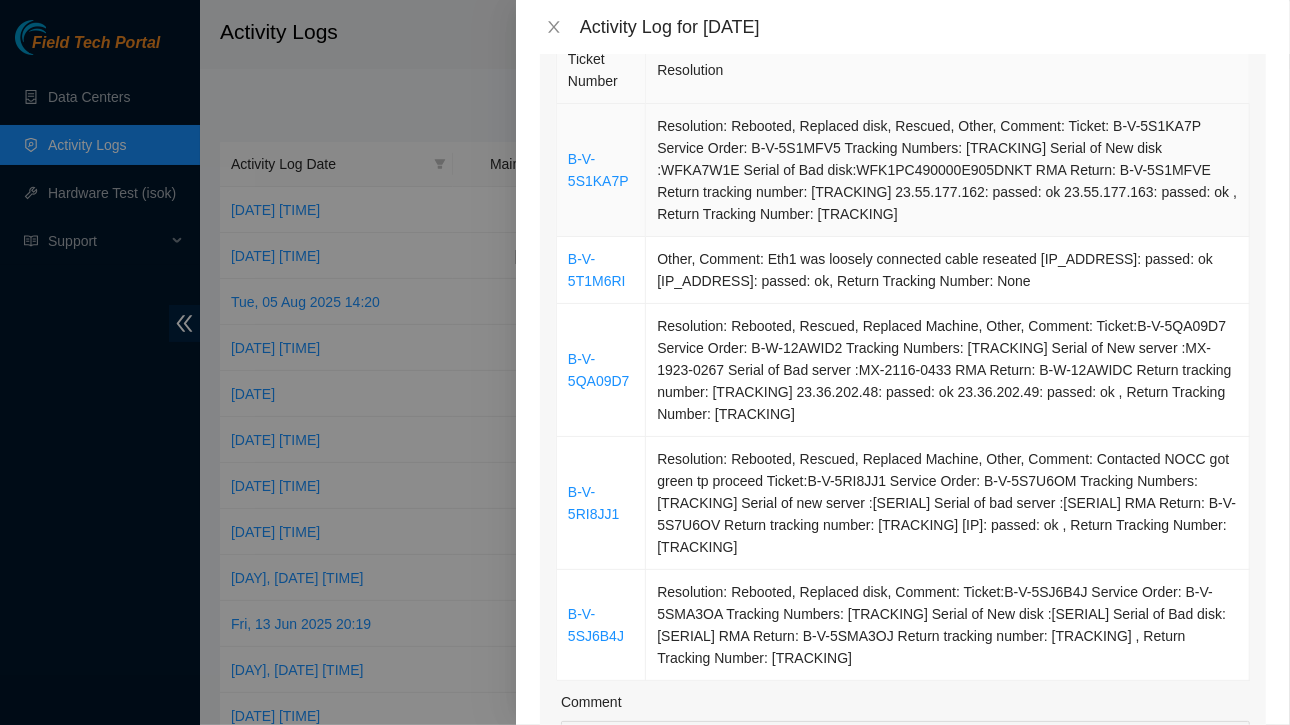 copy on "Ticket Number Resolution B-V-5S1KA7P Resolution: Rebooted, Replaced disk, Rescued, Other, Comment: Ticket: B-V-5S1KA7P
Service Order: B-V-5S1MFV5
Tracking Numbers: [TRACKING]
Serial of New disk :[SERIAL]
Serial of Bad disk:[SERIAL]
RMA Return: B-V-5S1MFVE
Return tracking number: [TRACKING]
[IP]: passed: ok
[IP]: passed: ok
, Return Tracking Number:  [TRACKING] B-V-5T1M6RI Resolution: Other, Comment: Eth1 was loosely connected
cable reseated
[IP]: passed: ok
[IP]: passed: ok, Return Tracking Number: None B-V-5QA09D7 Resolution: Rebooted, Rescued, Replaced Machine, Other, Comment: Ticket:B-V-5QA09D7
Service Order: B-W-12AWID2
Tracking Numbers: [TRACKING]
Serial of New server :[SERIAL]
Serial of Bad server :[SERIAL]
RMA Return: B-W-12AWIDC
Return tracking number: [TRACKING]
[IP]: passed: ok
[IP]: passed: ok
, Return Tracking Number: [TRACKING] B-V-5RI8JJ1 Resolution: Rebooted, Rescued, Replaced Machine, Other, Comment: Contacte..." 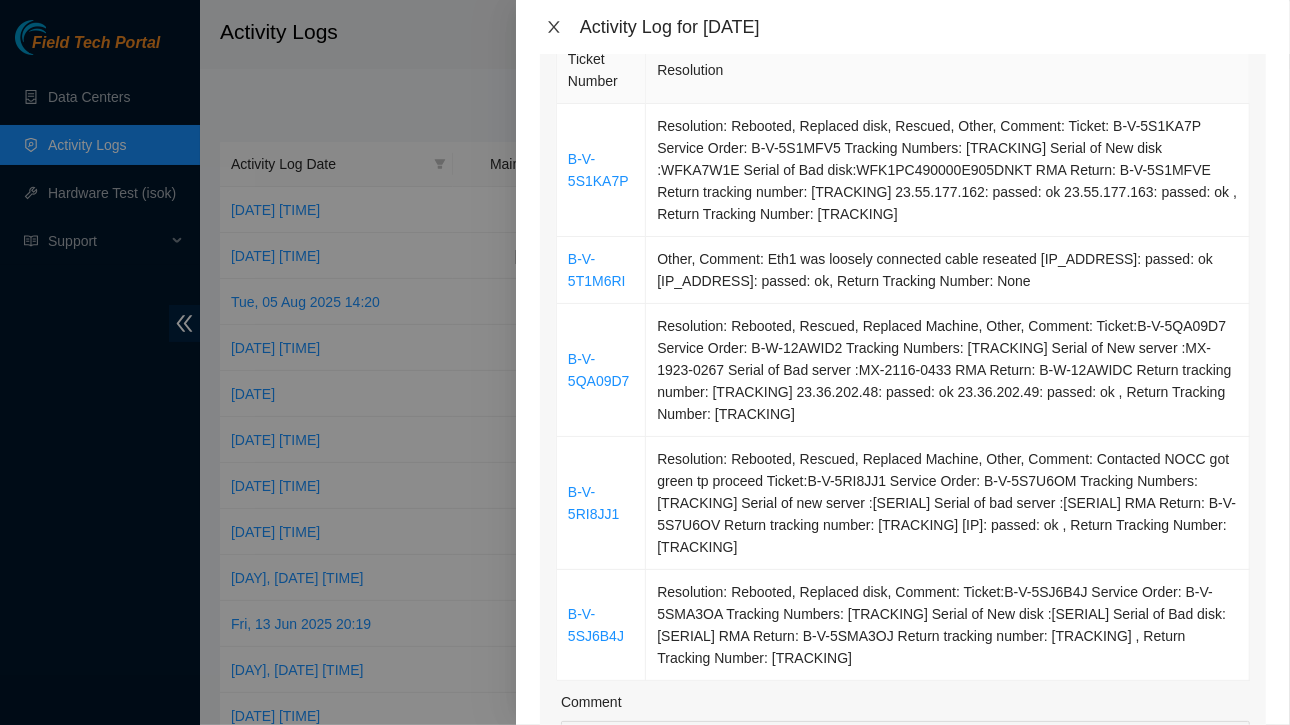 click at bounding box center (554, 27) 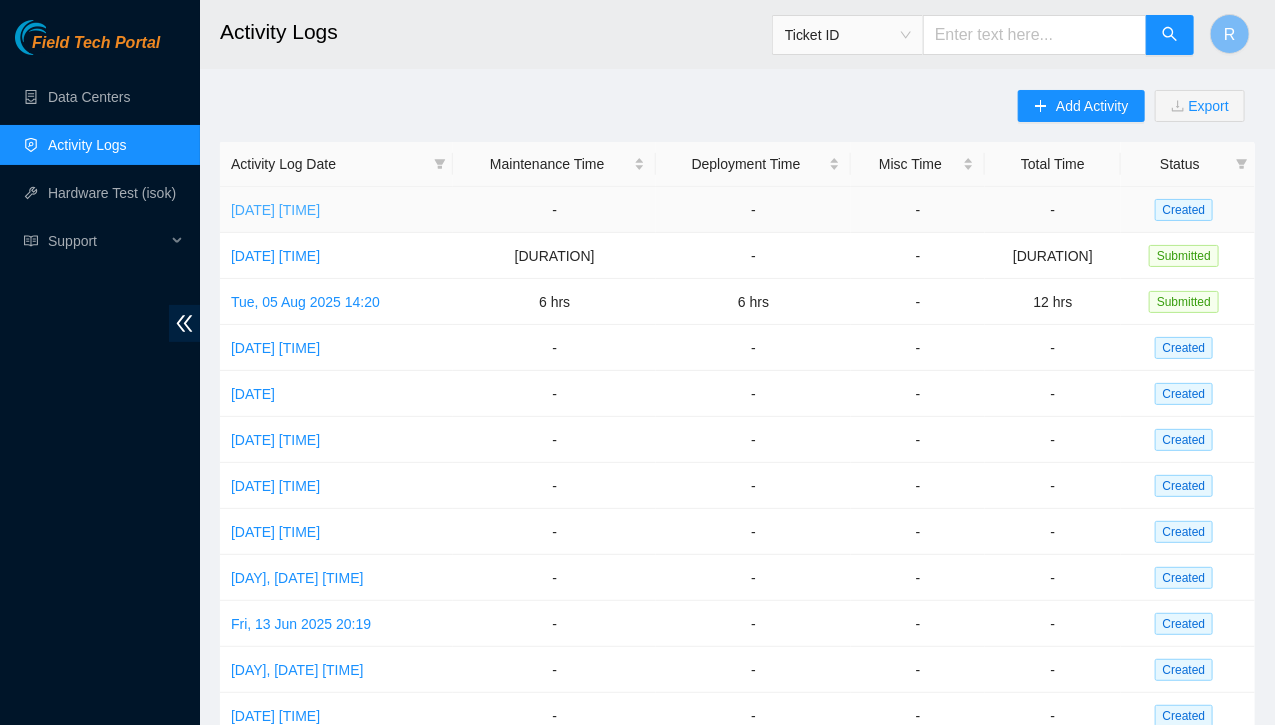 click on "[DATE] [TIME]" at bounding box center [275, 210] 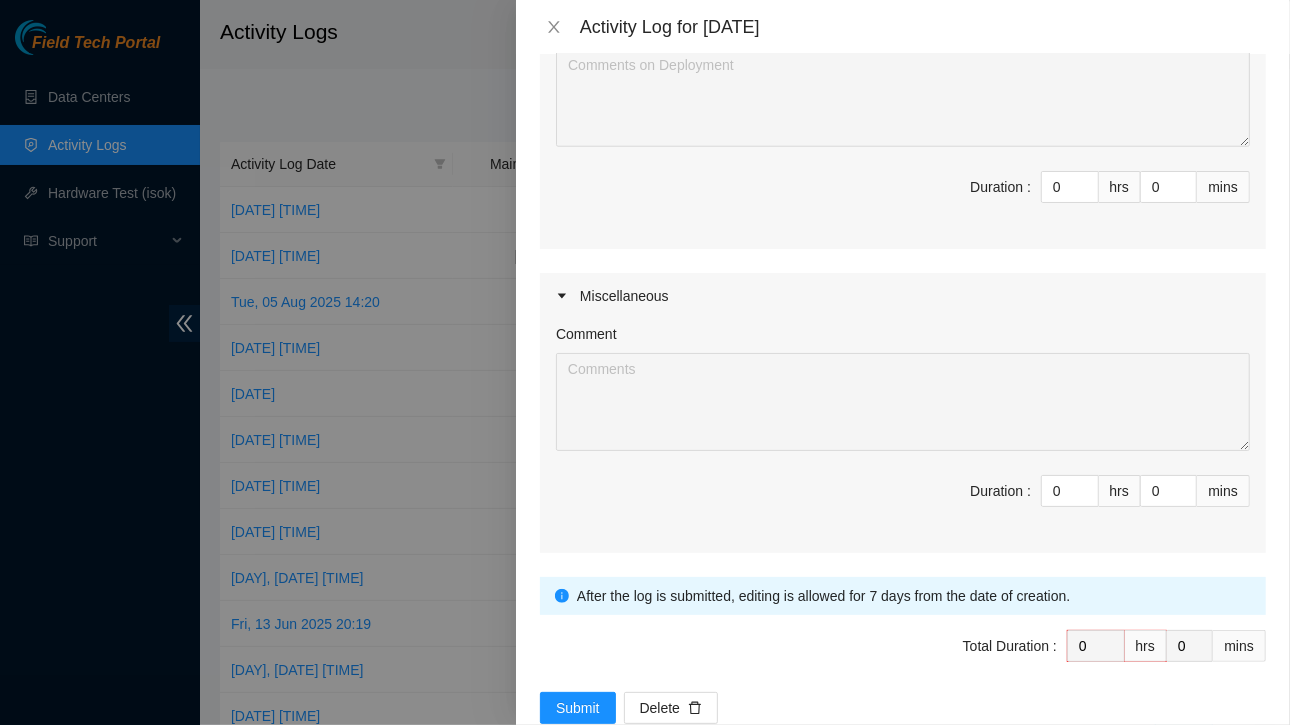 scroll, scrollTop: 1254, scrollLeft: 0, axis: vertical 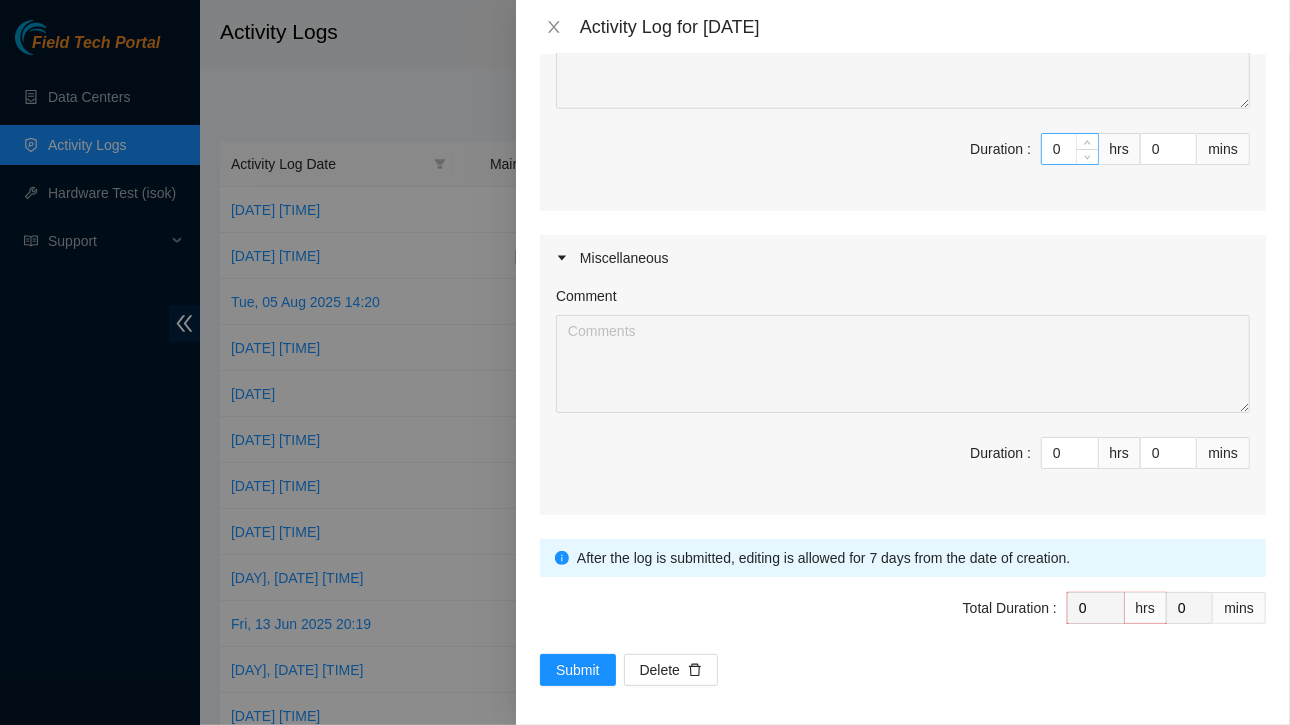click on "0" at bounding box center (1070, 149) 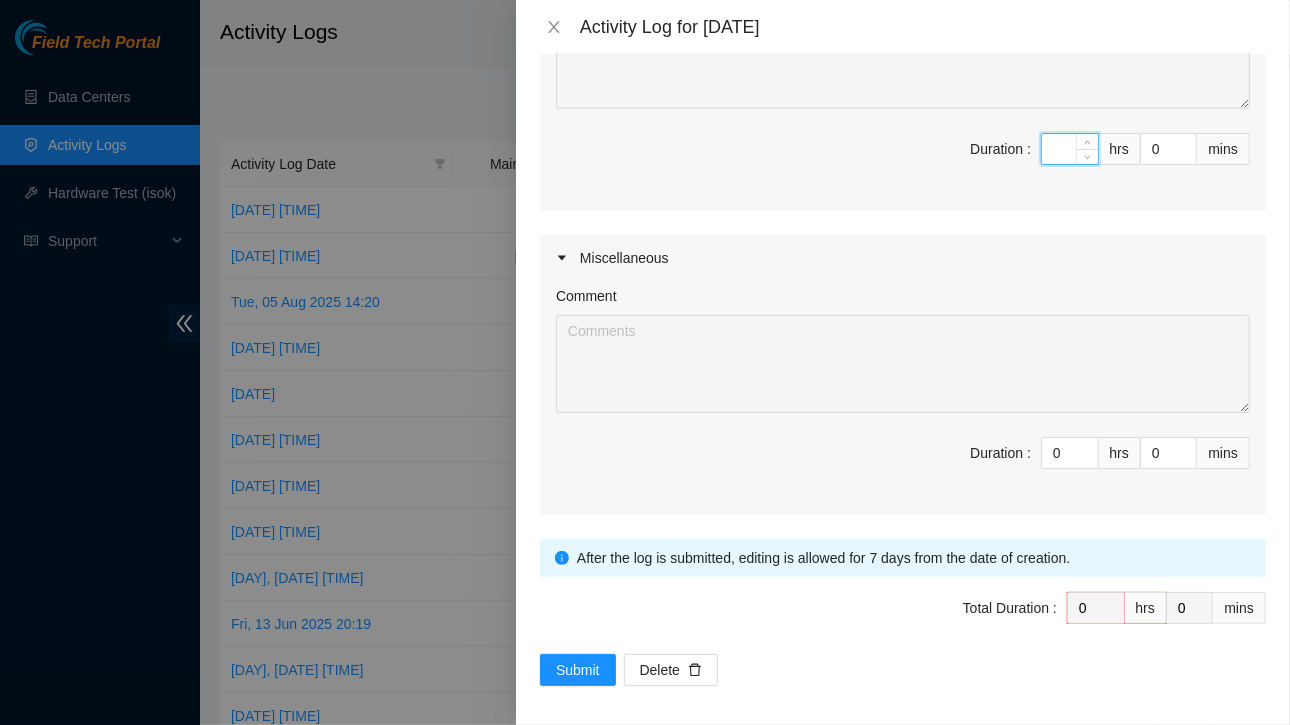type on "8" 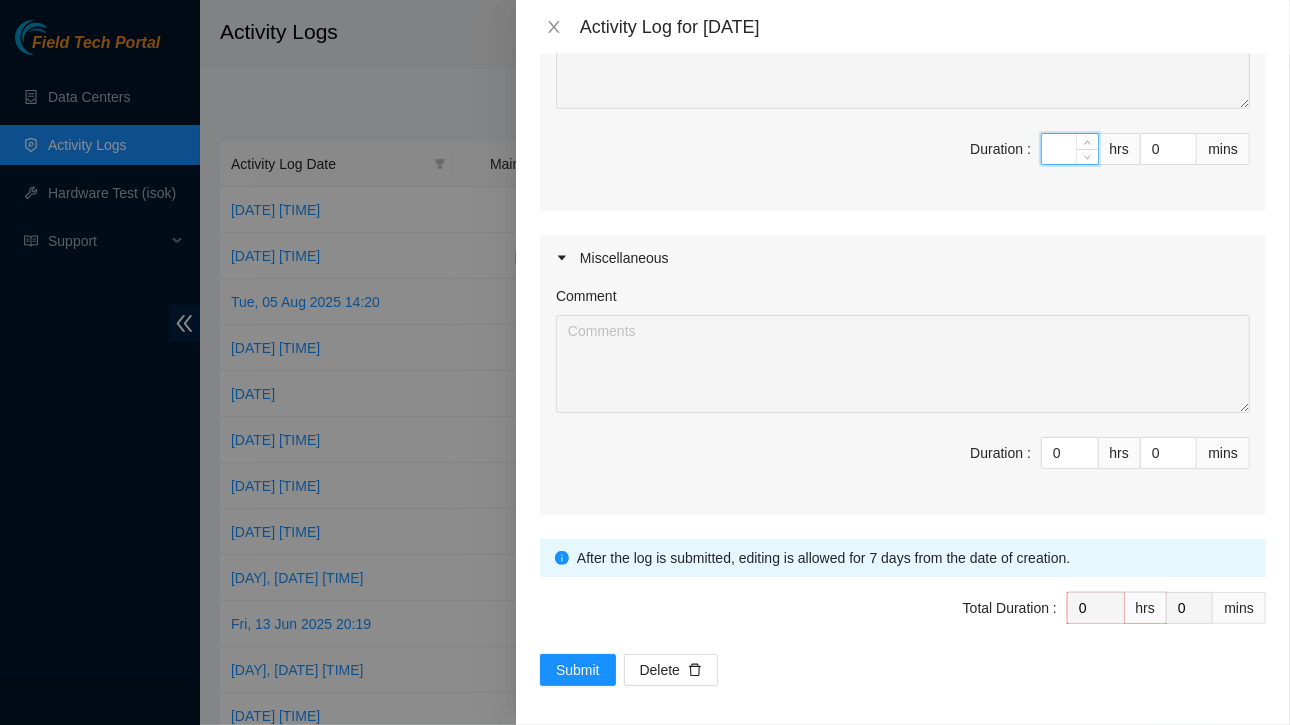 type on "8" 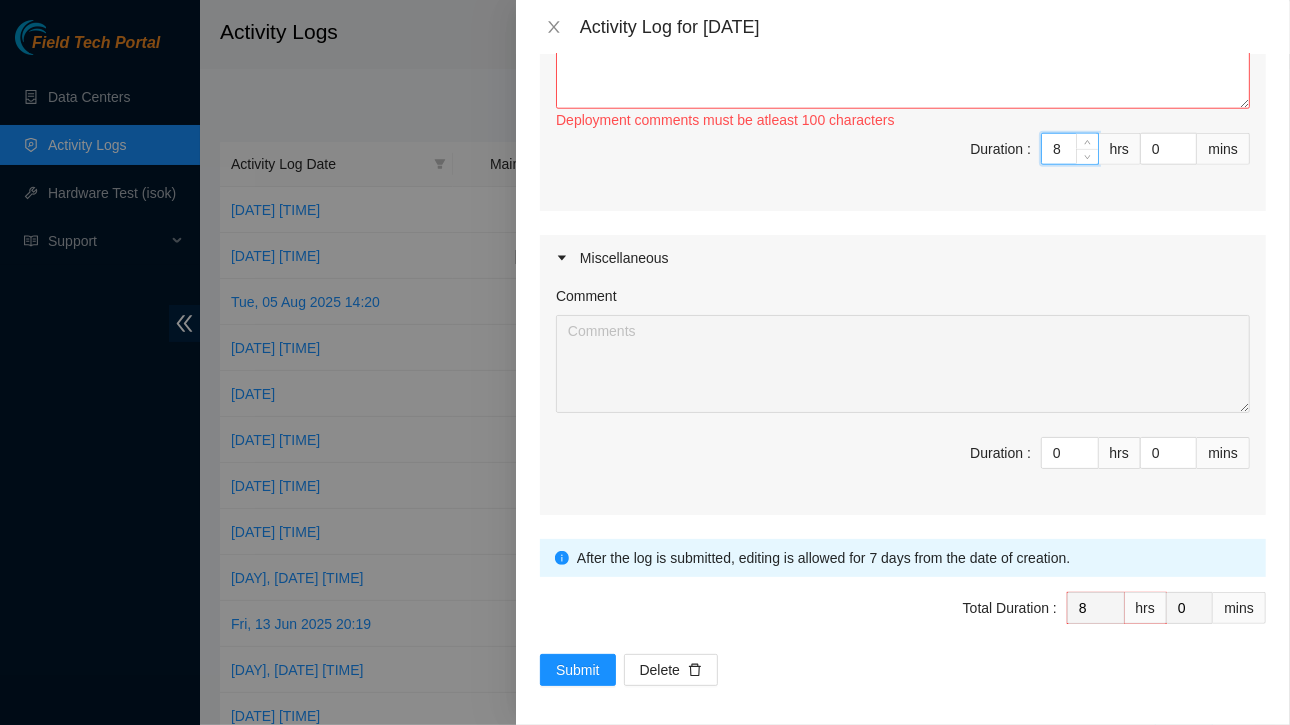 scroll, scrollTop: 937, scrollLeft: 0, axis: vertical 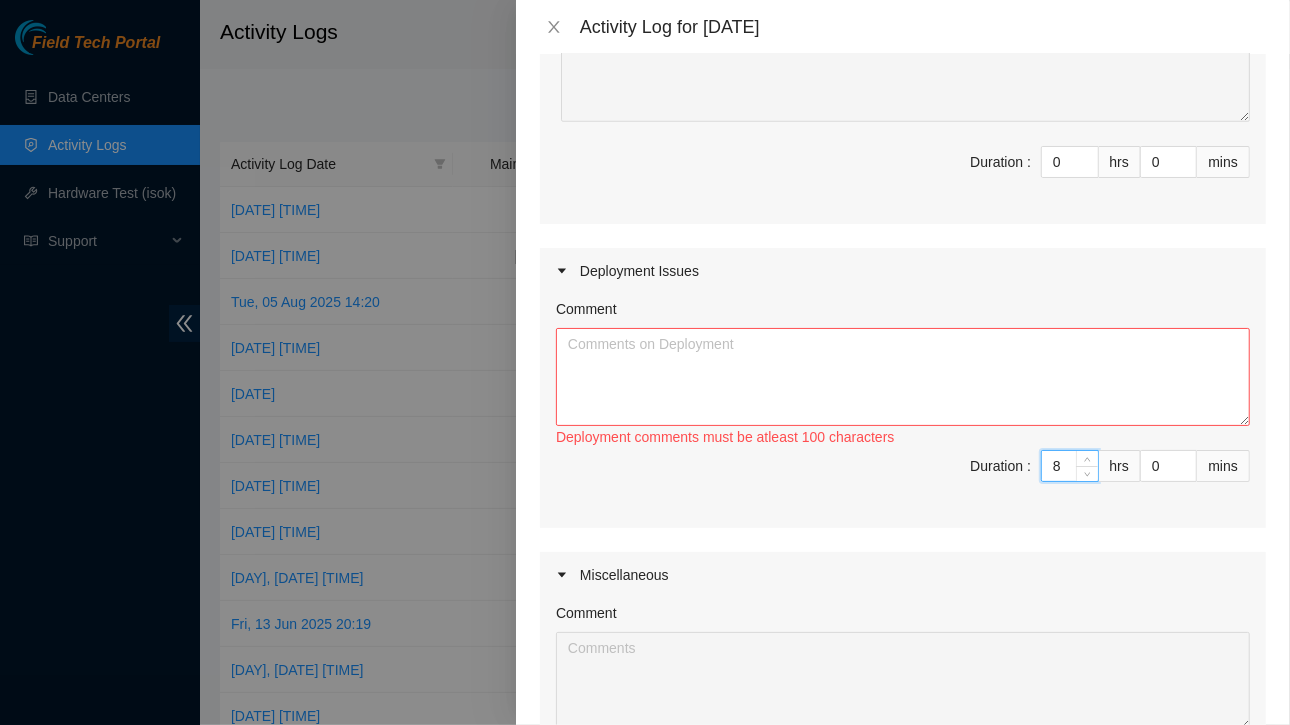 type on "8" 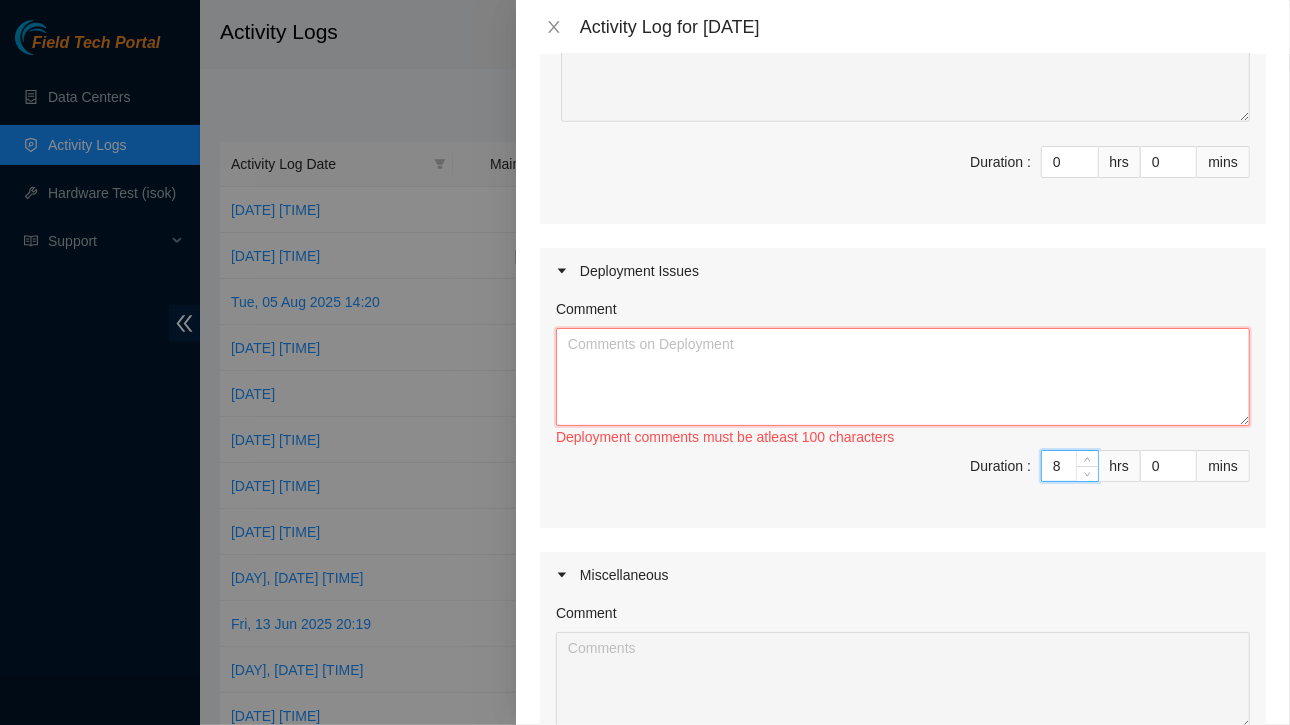 click on "Comment" at bounding box center (903, 377) 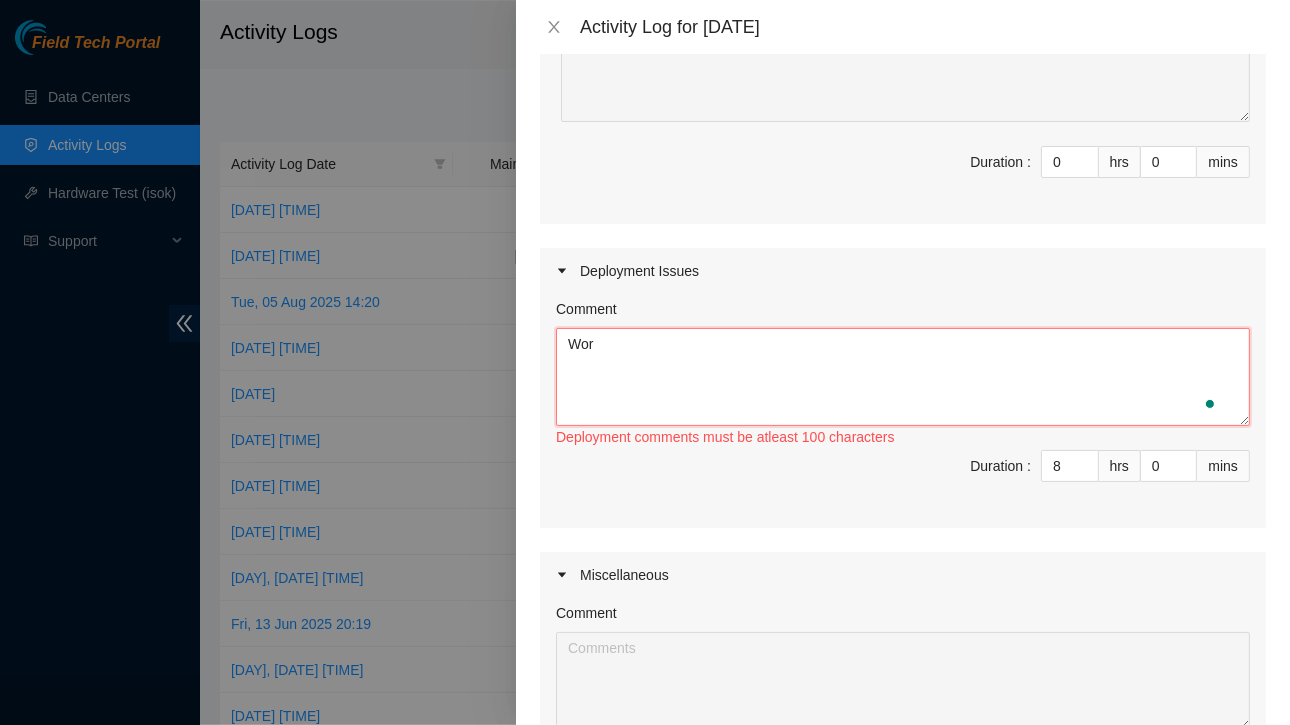 scroll, scrollTop: 937, scrollLeft: 0, axis: vertical 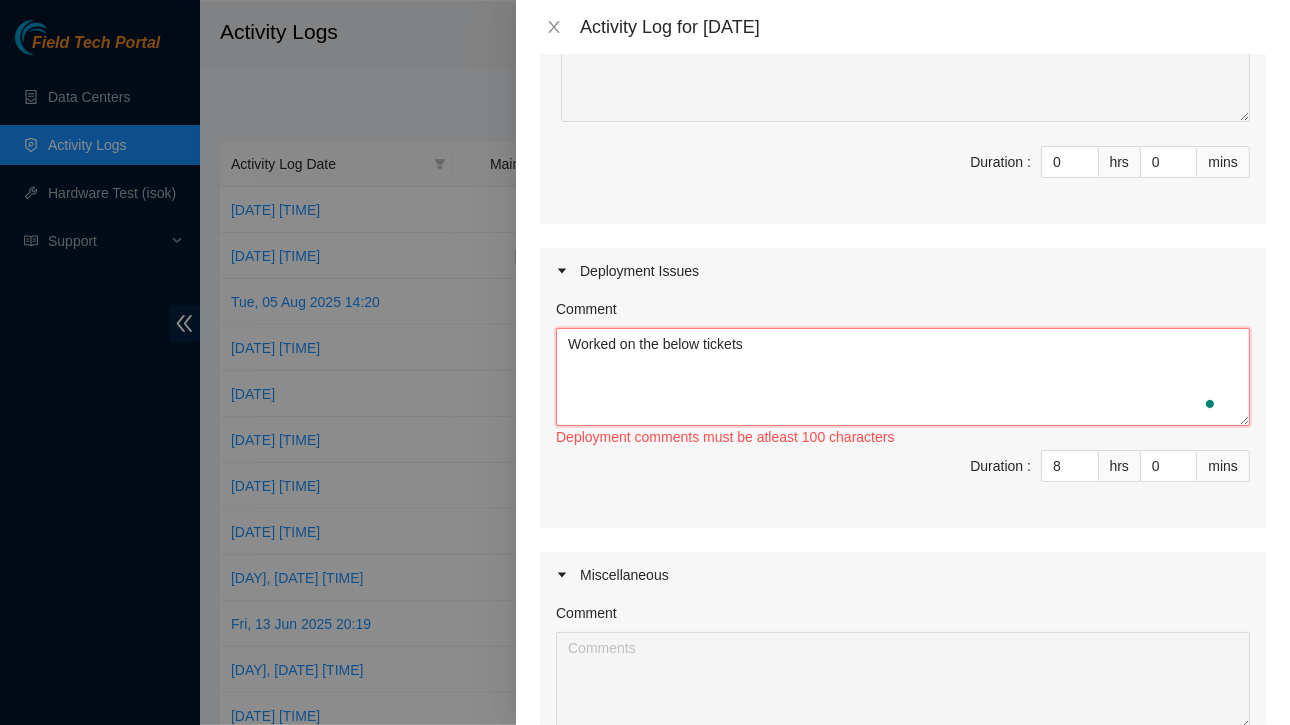 paste on "Ticket Number	Resolution
B-V-5S1KA7P	Resolution: Rebooted, Replaced disk, Rescued, Other, Comment: Ticket: B-V-5S1KA7P Service Order: B-V-5S1MFV5 Tracking Numbers: [TRACKING] Serial of New disk :[SERIAL] Serial of Bad disk:[SERIAL] RMA Return: B-V-5S1MFVE Return tracking number: [TRACKING] [IP]: passed: ok [IP]: passed: ok , Return Tracking Number: [TRACKING]
B-V-5T1M6RI	Resolution: Other, Comment: Eth1 was loosely connected cable reseated [IP]: passed: ok [IP]: passed: ok, Return Tracking Number: None
B-V-5QA09D7	Resolution: Rebooted, Rescued, Replaced Machine, Other, Comment: Ticket:B-V-5QA09D7 Service Order: B-W-12AWID2 Tracking Numbers: [TRACKING] Serial of New server :[SERIAL] Serial of Bad server :[SERIAL] RMA Return: B-W-12AWIDC Return tracking number: [TRACKING] [IP]: passed: ok [IP]: passed: ok , Return Tracking Number: [TRACKING]
B-V-5RI8JJ1	Resolution: Rebooted, Rescued, Replaced Machine, Other, Comment: Contacted NO..." 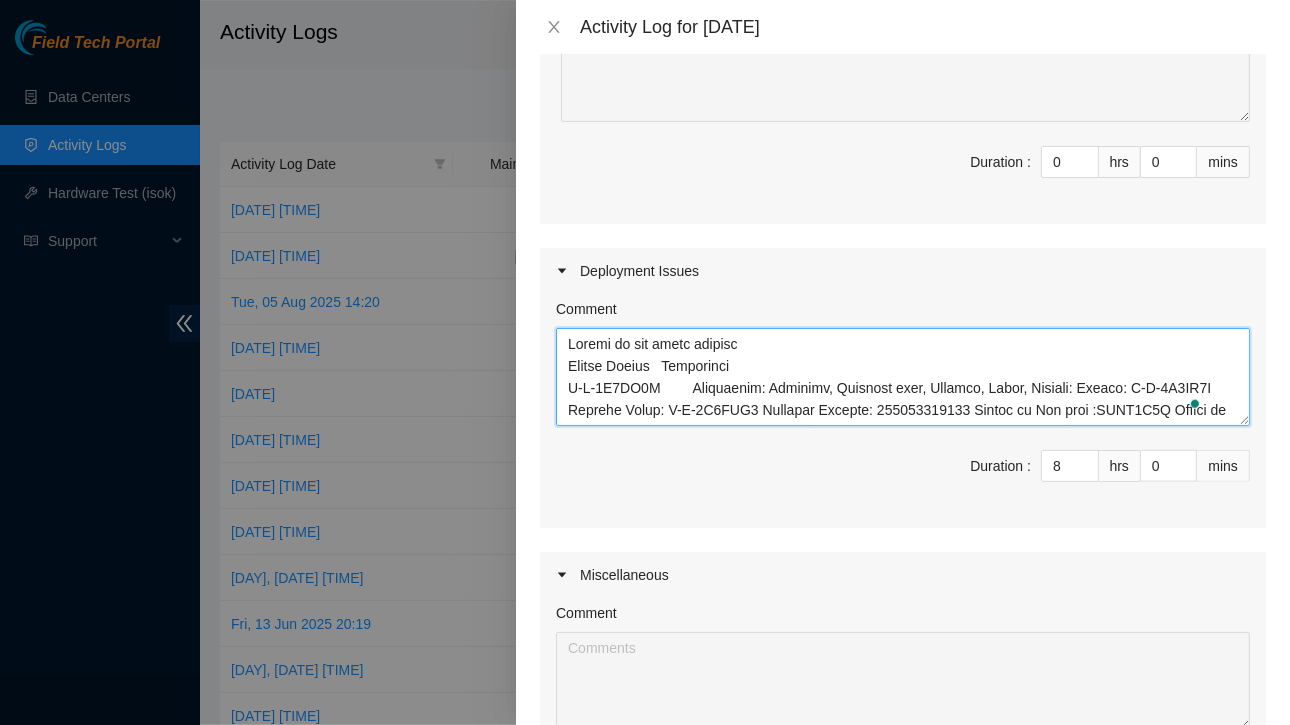 scroll, scrollTop: 390, scrollLeft: 0, axis: vertical 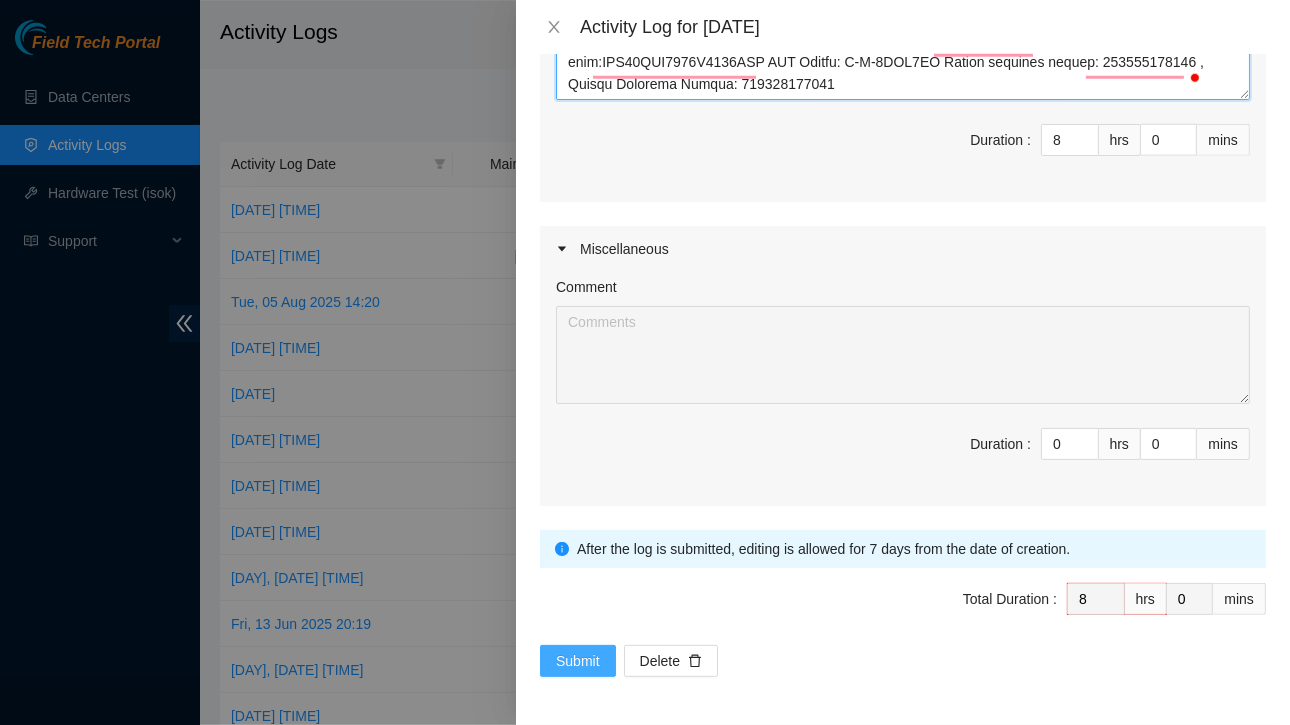 type on "Worked on the below tickets
Ticket Number	Resolution
B-V-5S1KA7P	Resolution: Rebooted, Replaced disk, Rescued, Other, Comment: Ticket: B-V-5S1KA7P Service Order: B-V-5S1MFV5 Tracking Numbers: [TRACKING] Serial of New disk :[SERIAL] Serial of Bad disk:[SERIAL] RMA Return: B-V-5S1MFVE Return tracking number: [TRACKING] [IP]: passed: ok [IP]: passed: ok , Return Tracking Number: [TRACKING]
B-V-5T1M6RI	Resolution: Other, Comment: Eth1 was loosely connected cable reseated [IP]: passed: ok [IP]: passed: ok, Return Tracking Number: None
B-V-5QA09D7	Resolution: Rebooted, Rescued, Replaced Machine, Other, Comment: Ticket:B-V-5QA09D7 Service Order: B-W-12AWID2 Tracking Numbers: [TRACKING] Serial of New server :[SERIAL] Serial of Bad server :[SERIAL] RMA Return: B-W-12AWIDC Return tracking number: [TRACKING] [IP]: passed: ok [IP]: passed: ok , Return Tracking Number: [TRACKING]
B-V-5RI8JJ1	Resolution: Rebooted, Rescued, Replaced Machine,..." 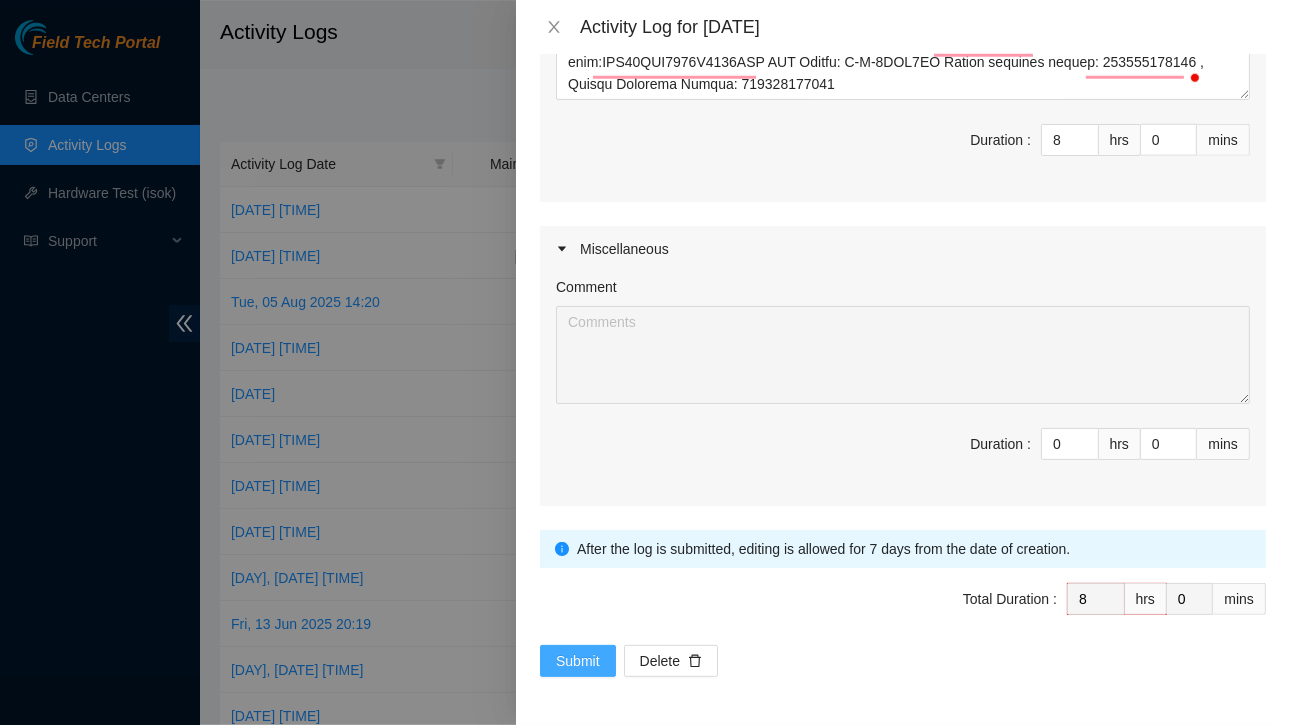click on "Submit" at bounding box center (578, 661) 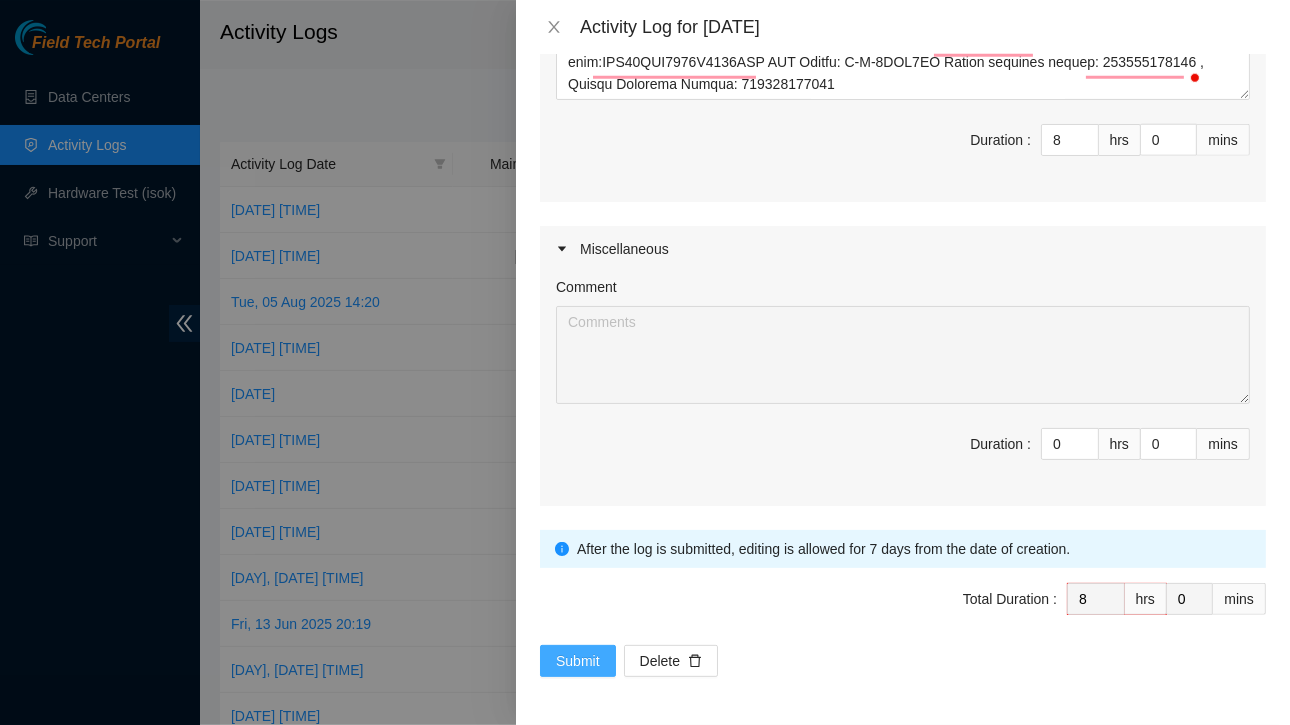 drag, startPoint x: 578, startPoint y: 650, endPoint x: 564, endPoint y: 656, distance: 15.231546 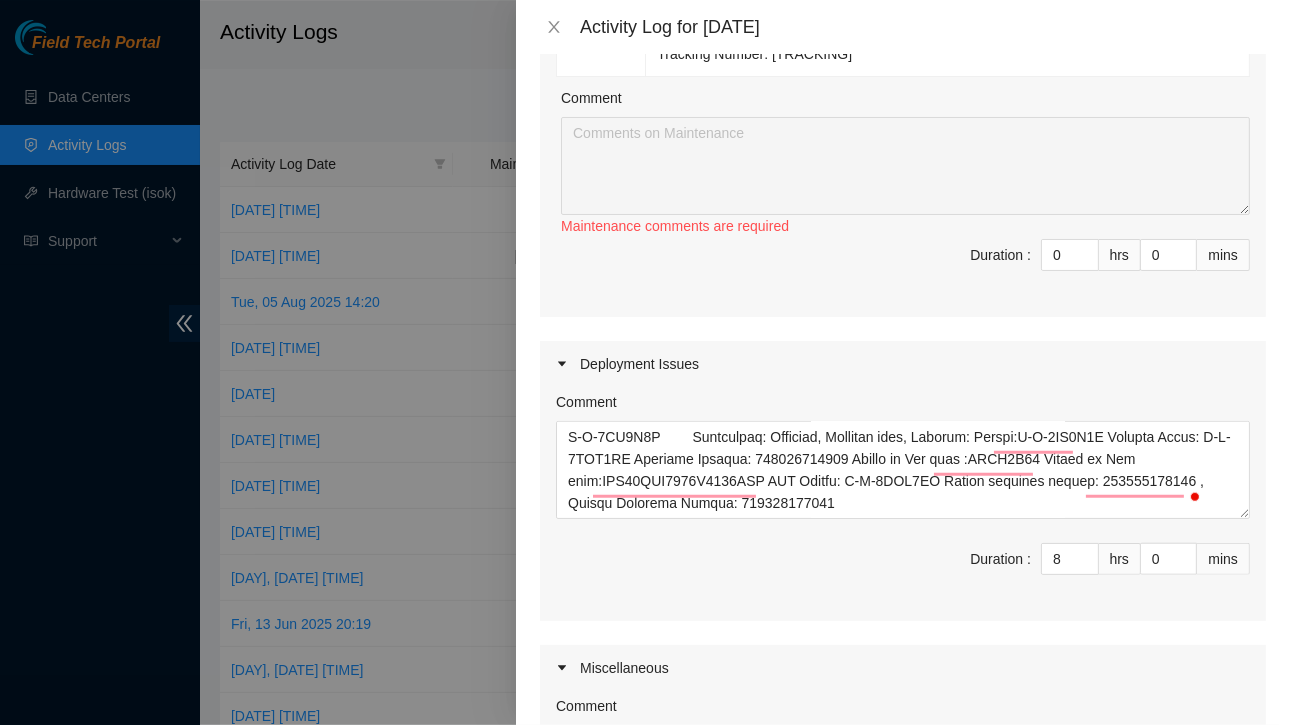 scroll, scrollTop: 733, scrollLeft: 0, axis: vertical 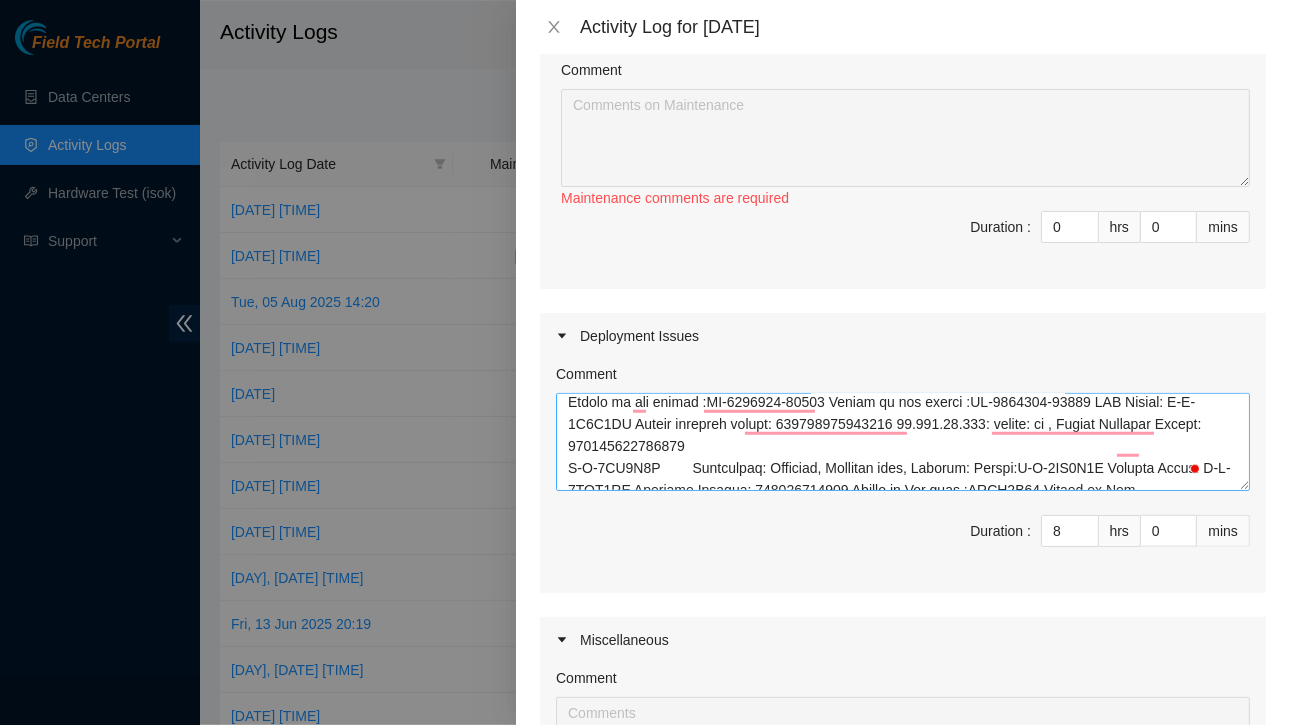 type 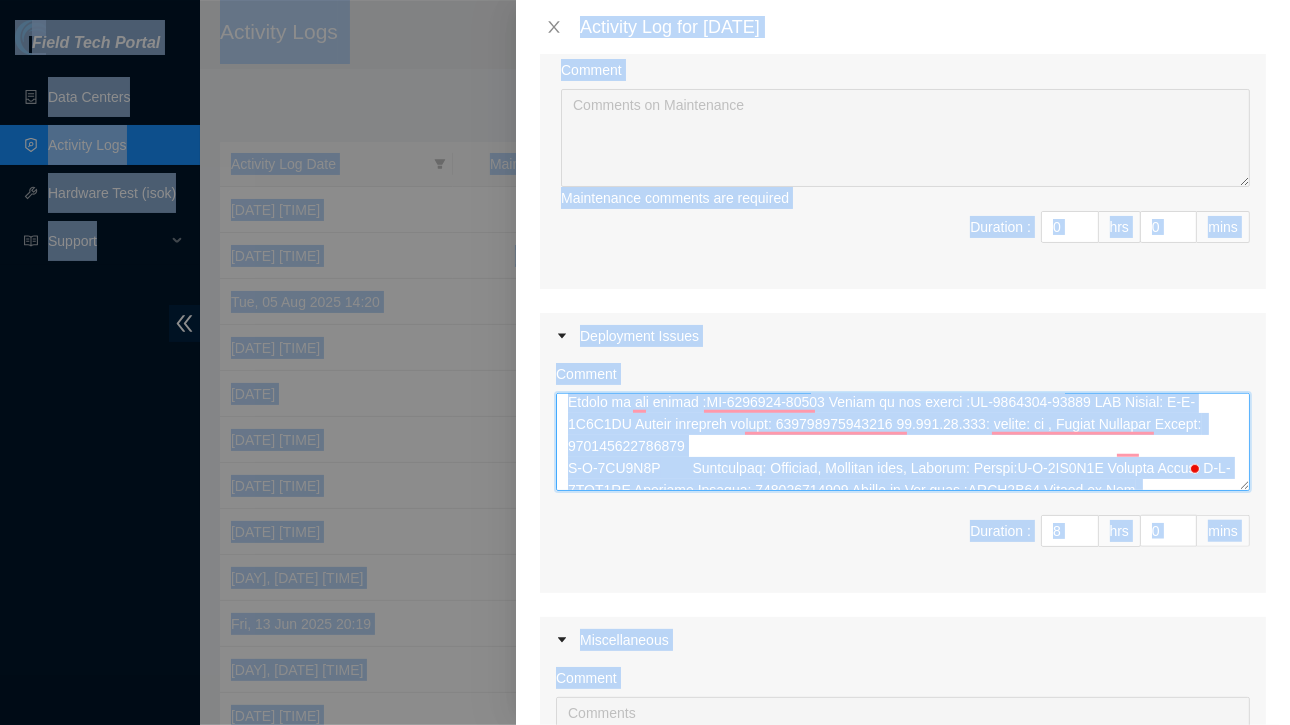 click on "Comment" at bounding box center [903, 442] 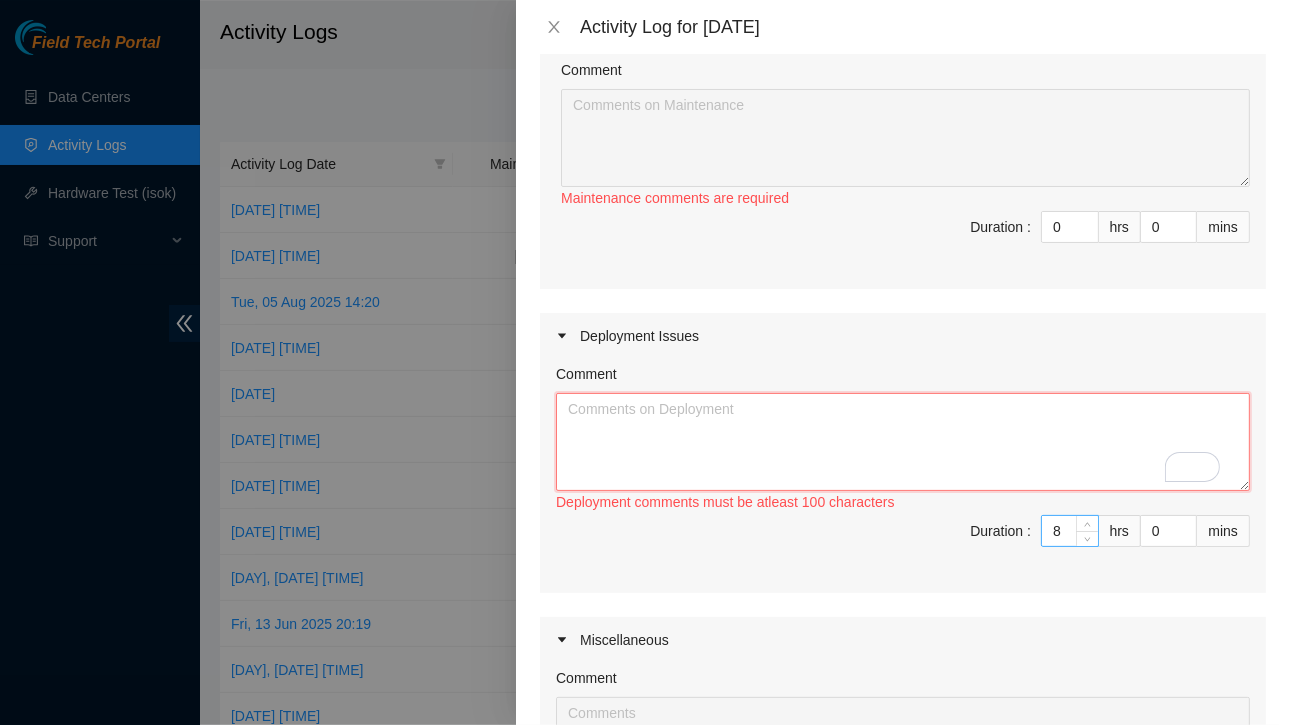 type 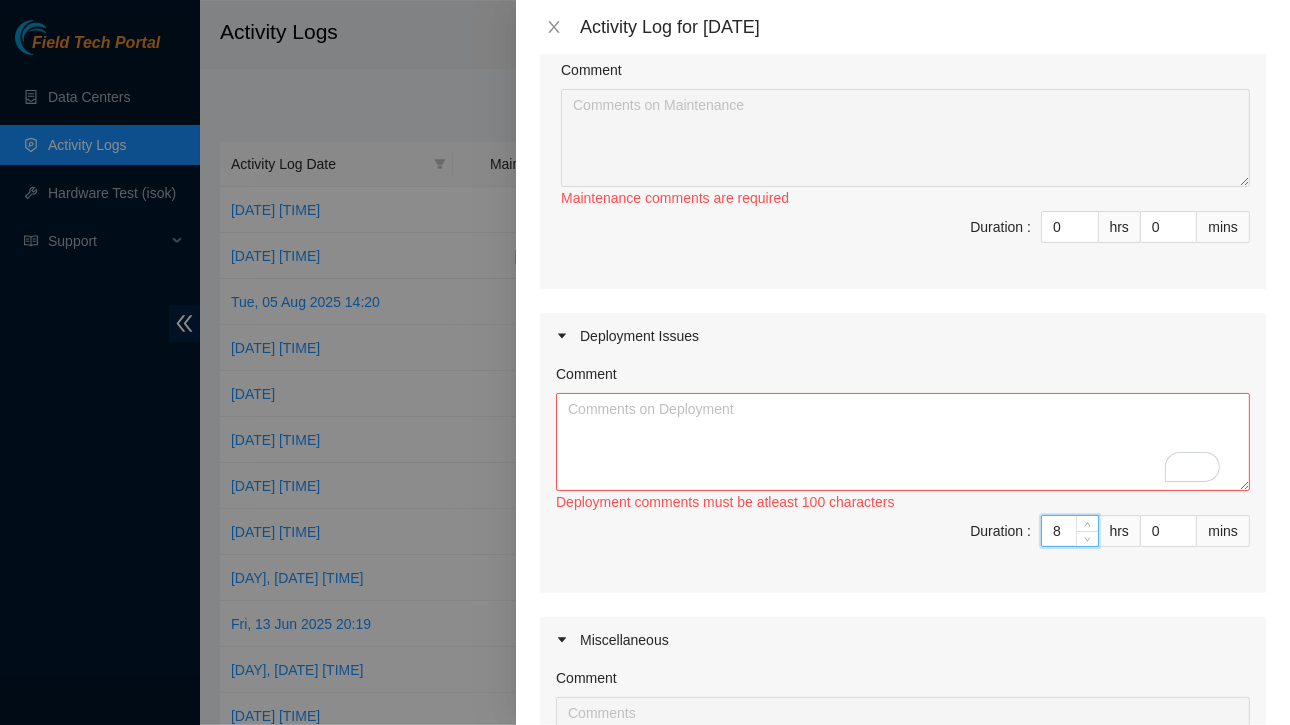click on "8" at bounding box center [1070, 531] 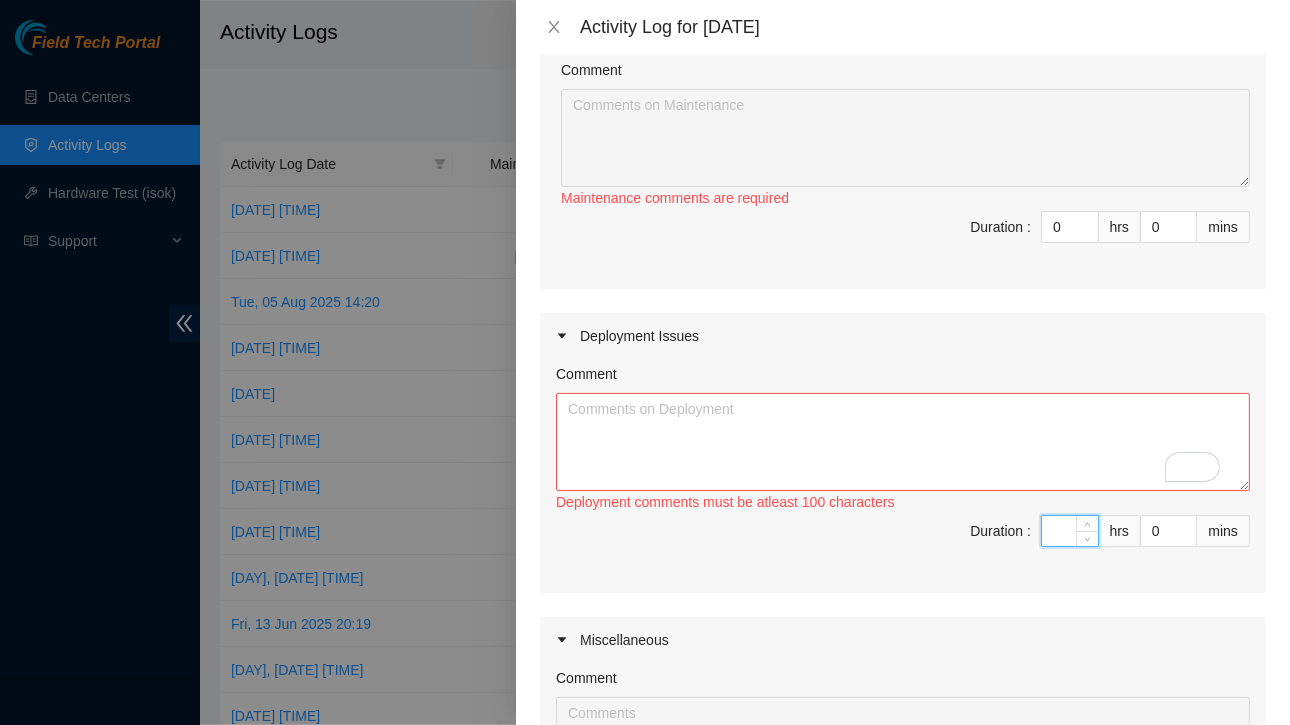 type on "0" 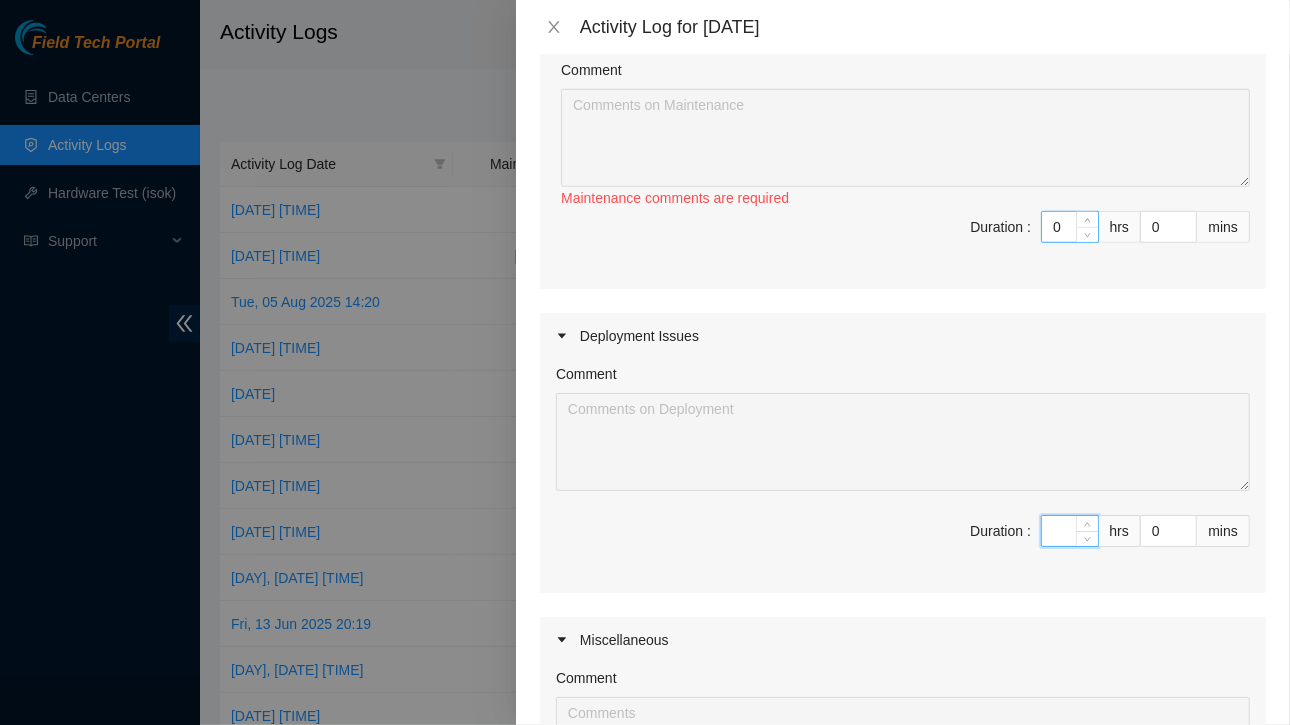 type 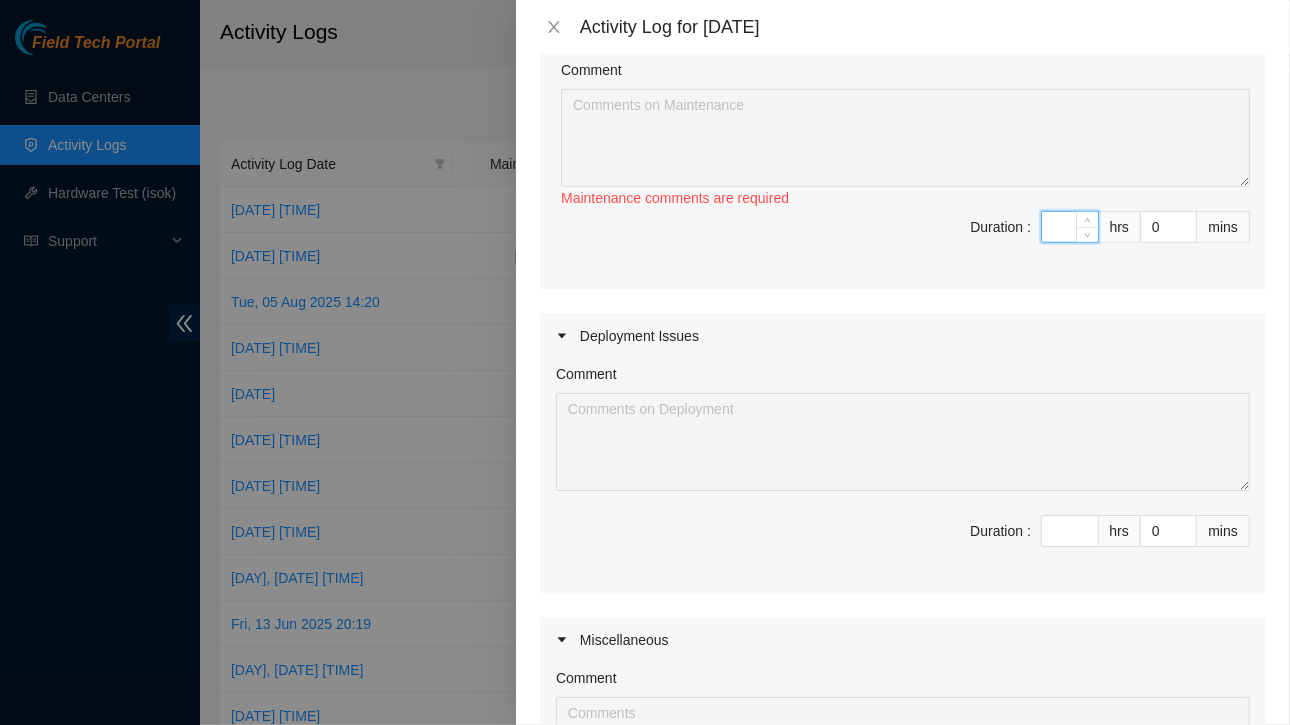 type on "8" 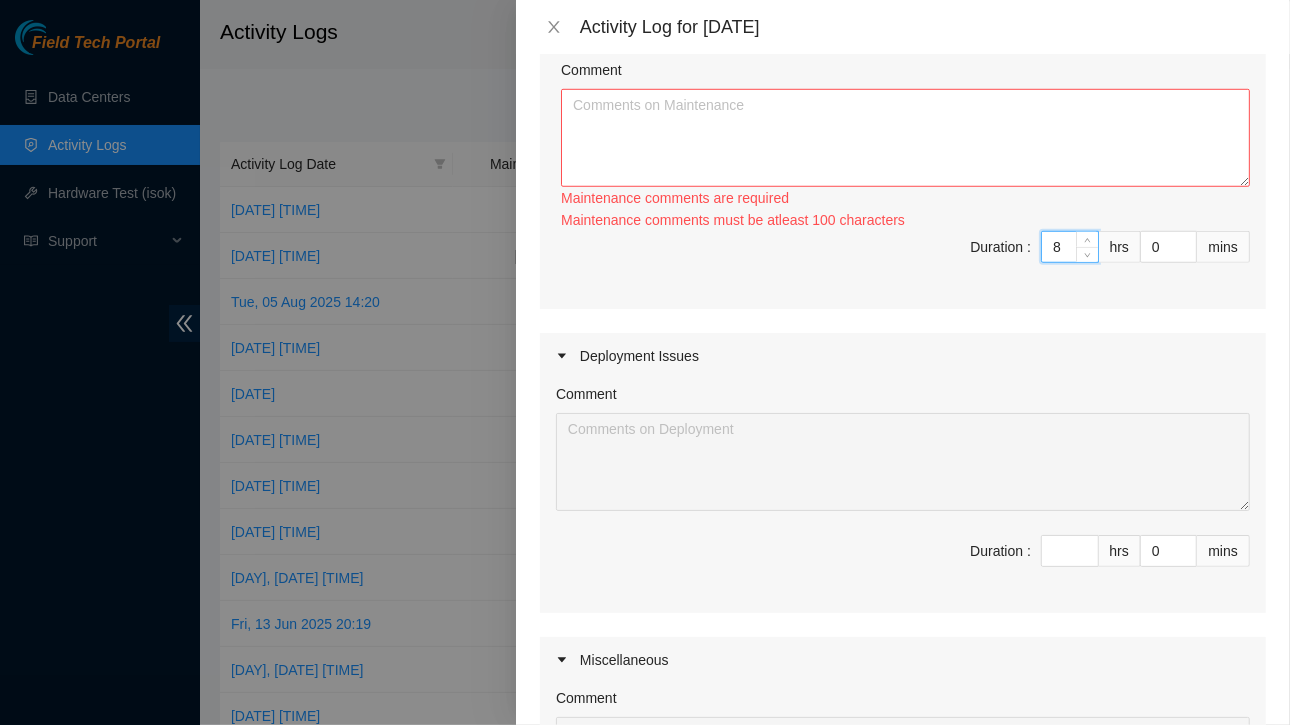 type on "8" 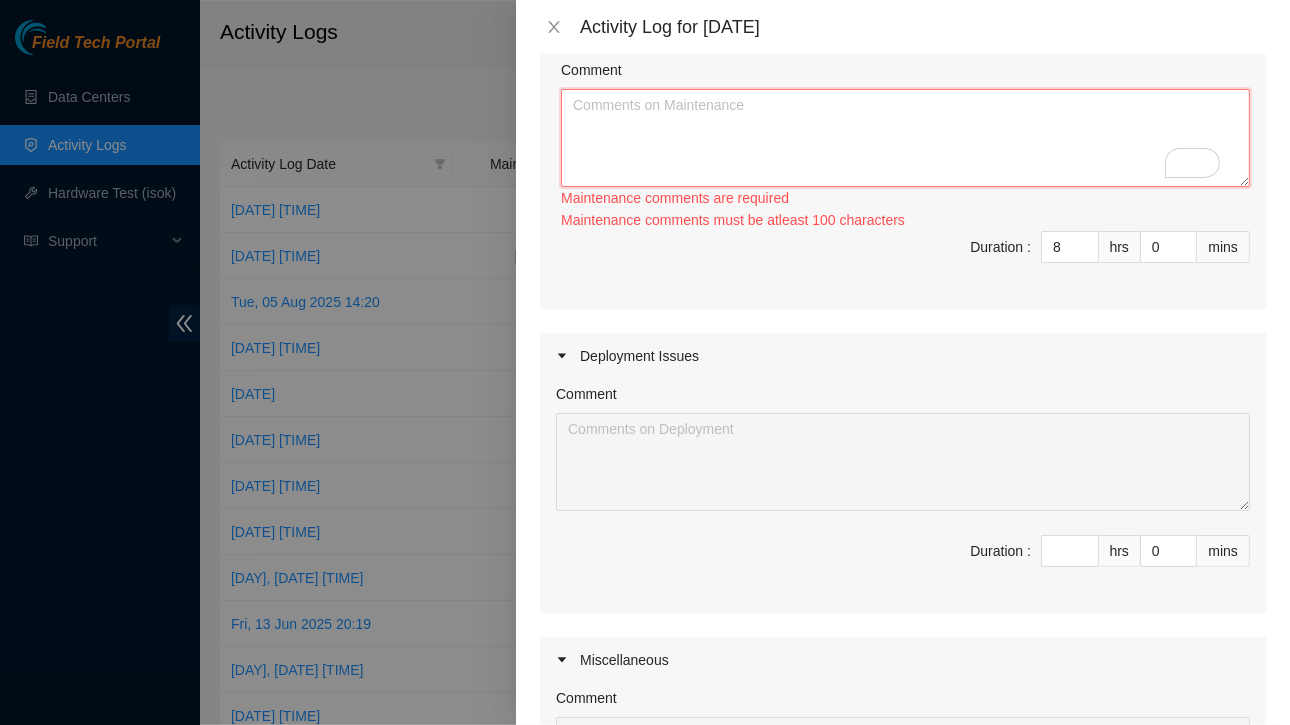 drag, startPoint x: 901, startPoint y: 142, endPoint x: 847, endPoint y: 136, distance: 54.33231 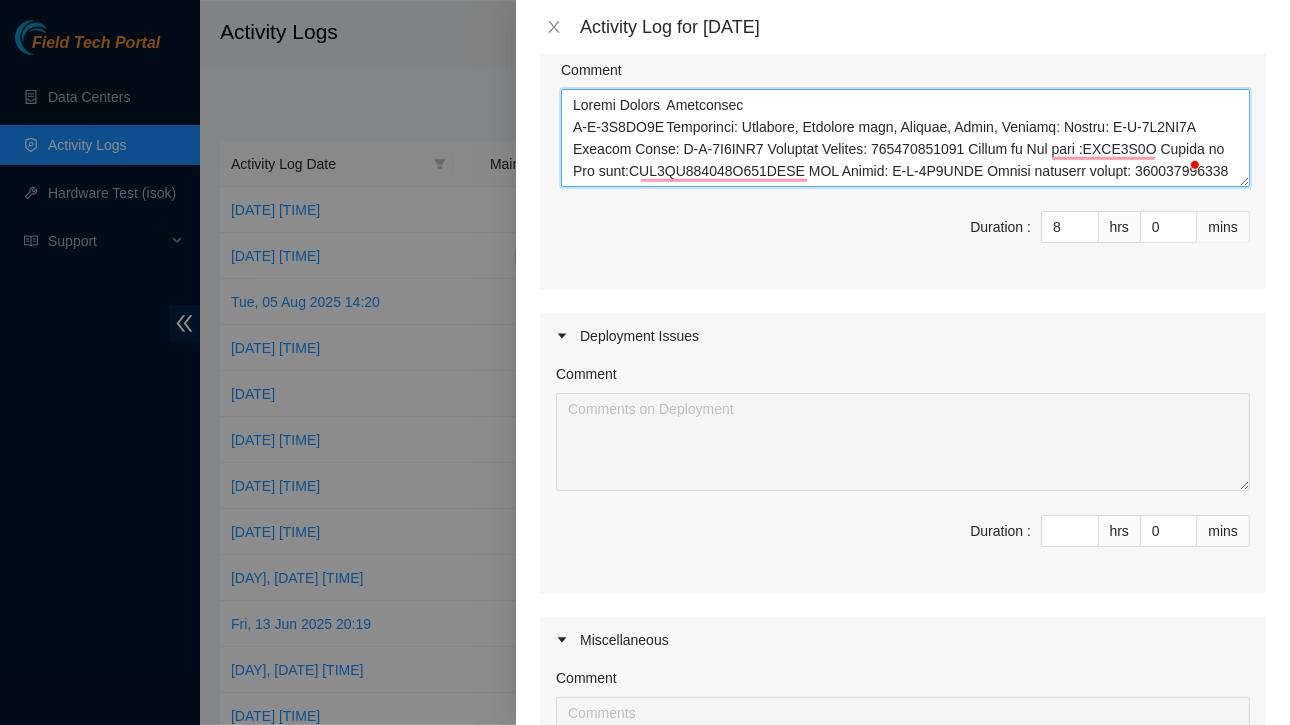 click on "Comment" at bounding box center (905, 138) 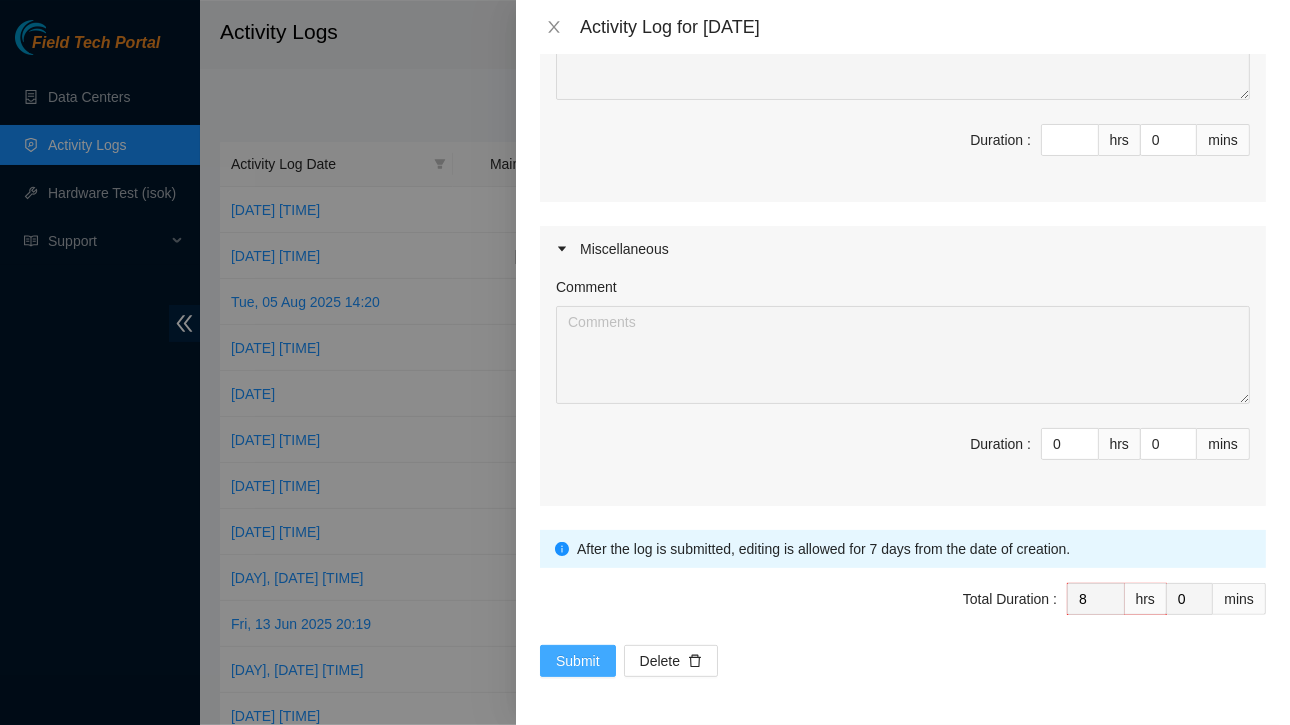 type on "Worked on the below tickets
Ticket Number	Resolution
B-V-5S1KA7P	Resolution: Rebooted, Replaced disk, Rescued, Other, Comment: Ticket: B-V-5S1KA7P Service Order: B-V-5S1MFV5 Tracking Numbers: [TRACKING] Serial of New disk :WFKA7W1E Serial of Bad disk:WFK1PC490000E905DNKT RMA Return: B-V-5S1MFVE Return tracking number: [TRACKING] 23.55.177.162: passed: ok 23.55.177.163: passed: ok , Return Tracking Number: [TRACKING]
B-V-5T1M6RI	Resolution: Other, Comment: Eth1 was loosely connected cable reseated 23.196.5.36: passed: ok 23.196.5.37: passed: ok, Return Tracking Number: None
B-V-5QA09D7	Resolution: Rebooted, Rescued, Replaced Machine, Other, Comment: Ticket:B-V-5QA09D7 Service Order: B-W-12AWID2 Tracking Numbers: [TRACKING] Serial of New server :MX-1923-0267 Serial of Bad server :MX-2116-0433 RMA Return: B-W-12AWIDC Return tracking number: [TRACKING] 23.36.202.48: passed: ok 23.36.202.49: passed: ok , Return Tracking Number: [TRACKING]
B-V-5RI8JJ1	Resolution: Rebooted, Rescued, Replaced Machine..." 